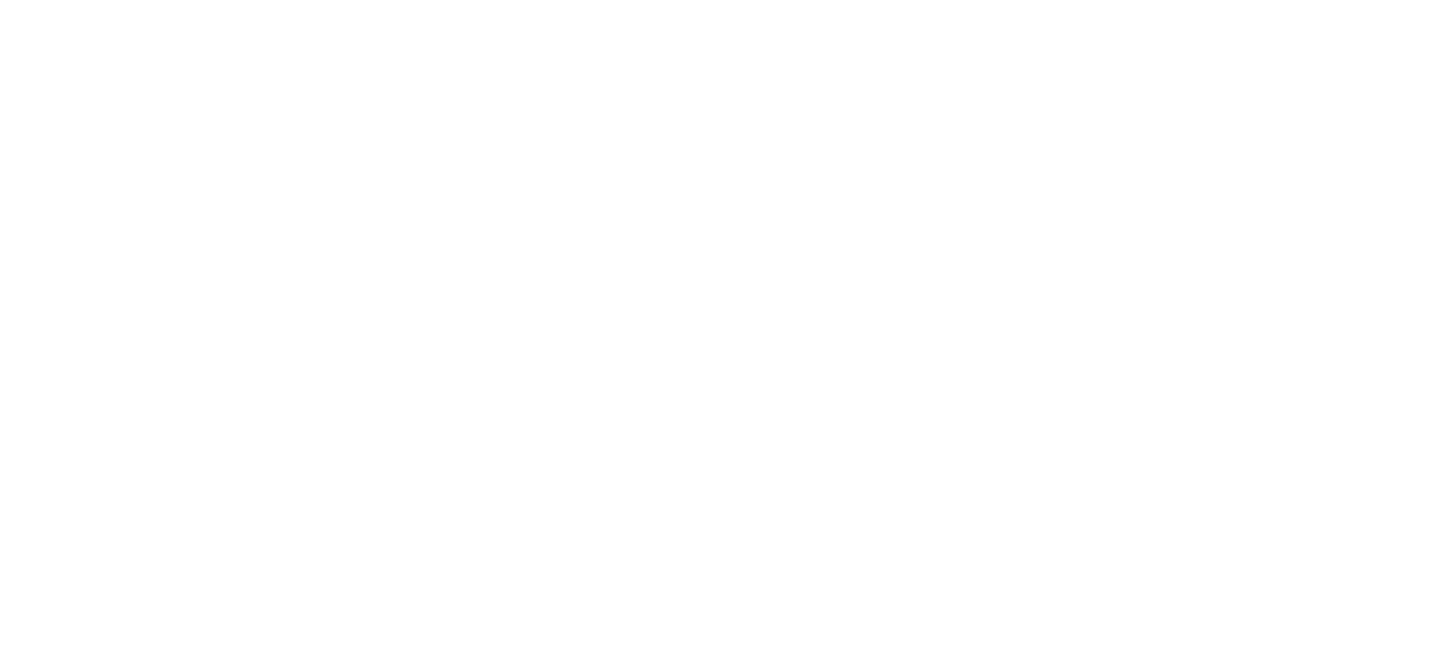 scroll, scrollTop: 0, scrollLeft: 0, axis: both 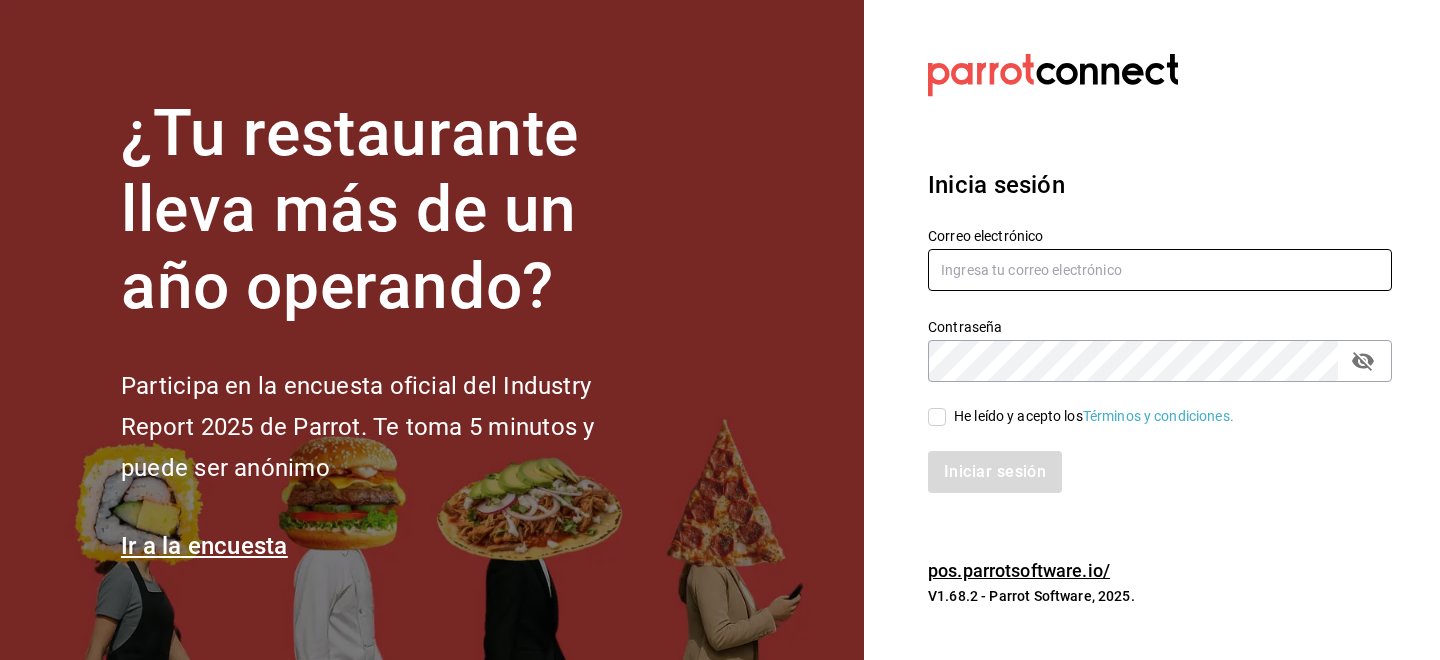 type on "ion@greenrhino.mx" 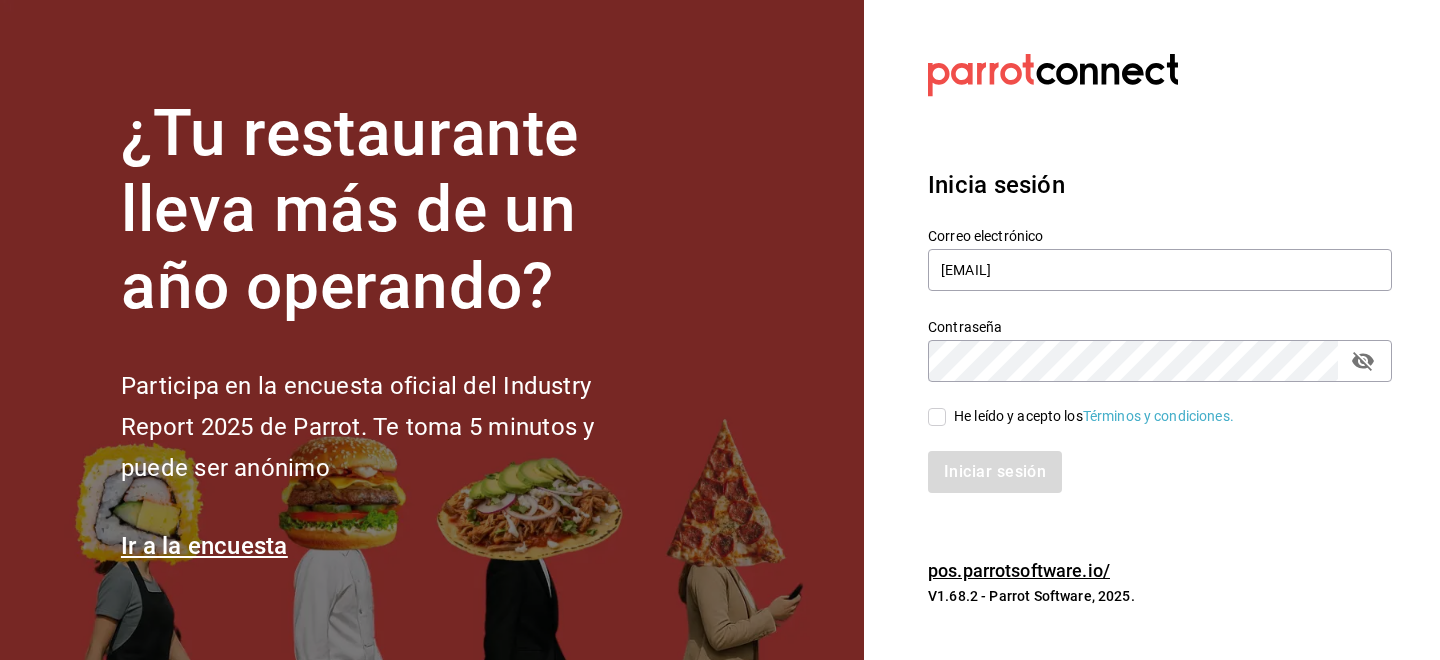 click on "He leído y acepto los  Términos y condiciones." at bounding box center [1094, 416] 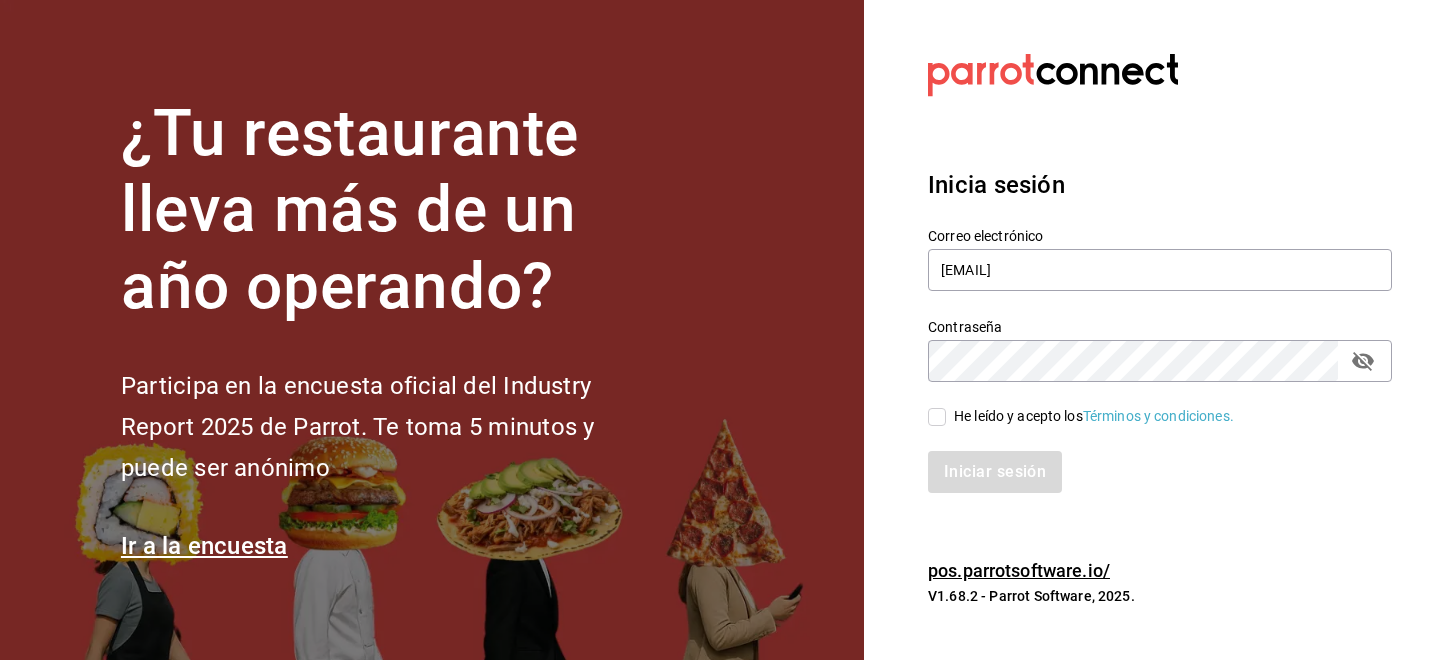 checkbox on "true" 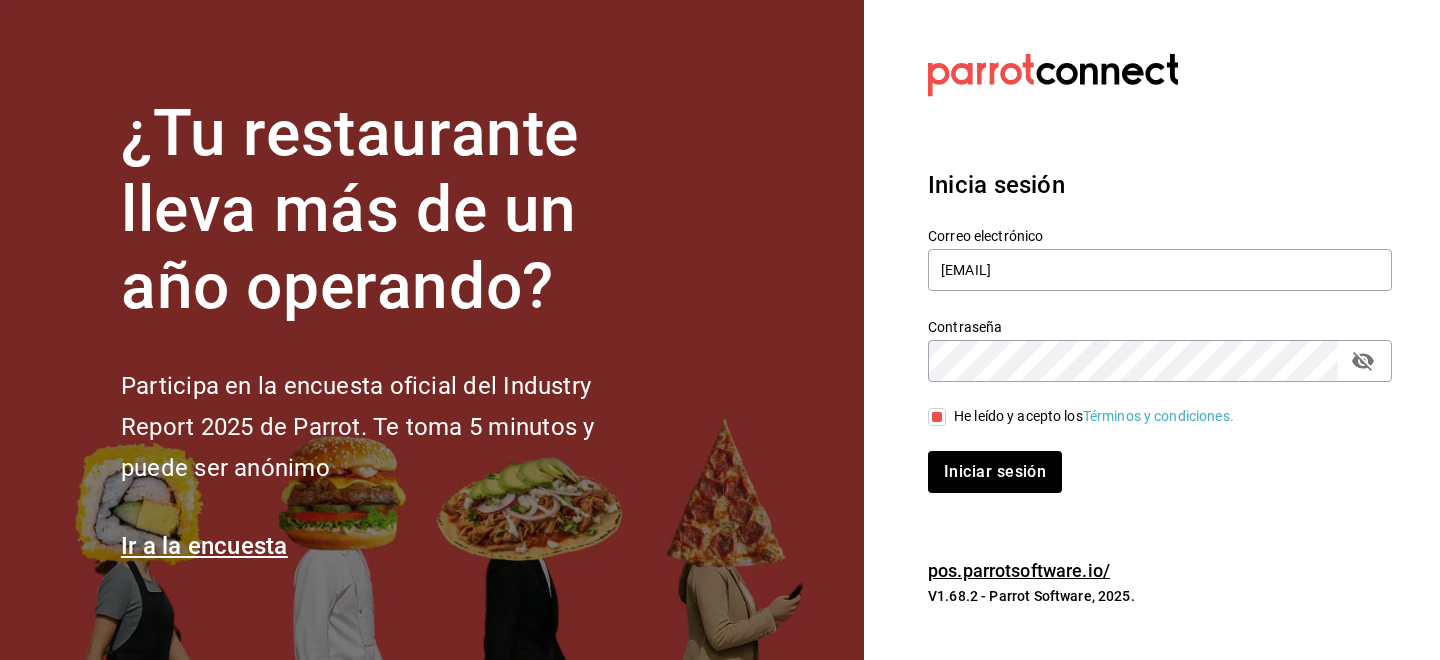 click on "Iniciar sesión" at bounding box center [1148, 460] 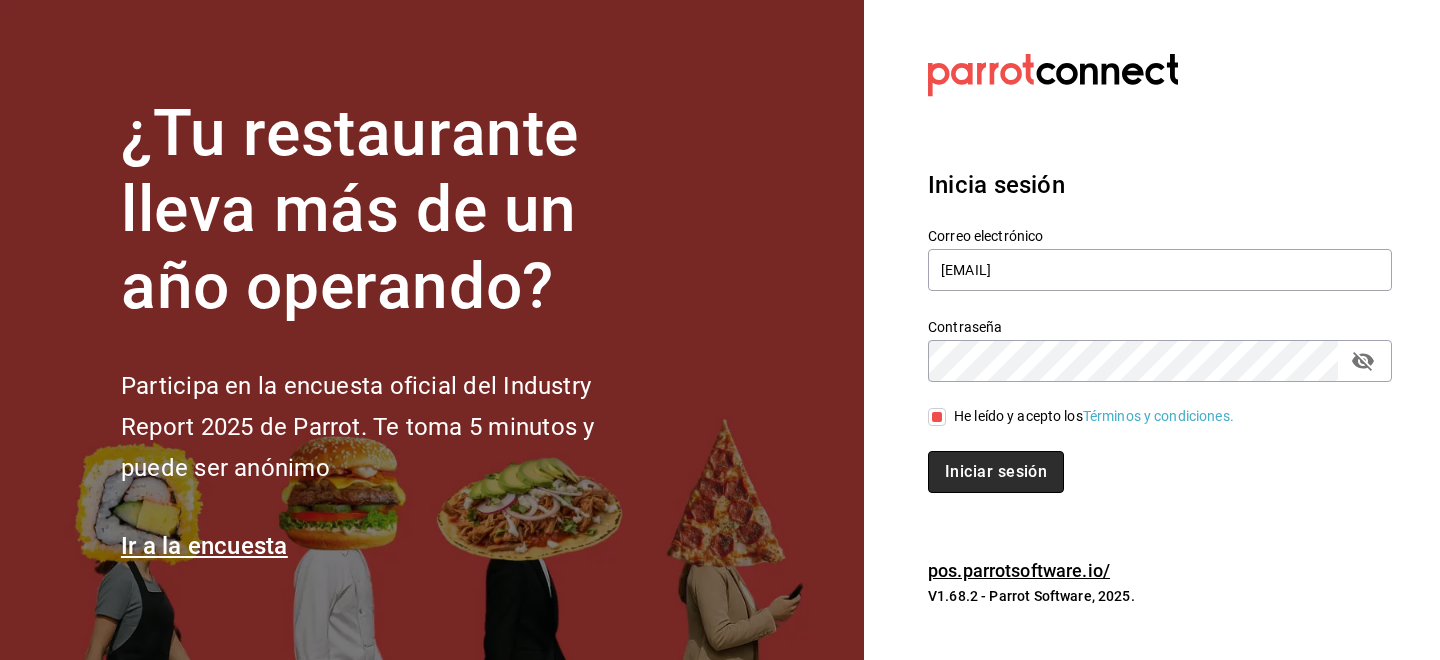 click on "Iniciar sesión" at bounding box center [996, 472] 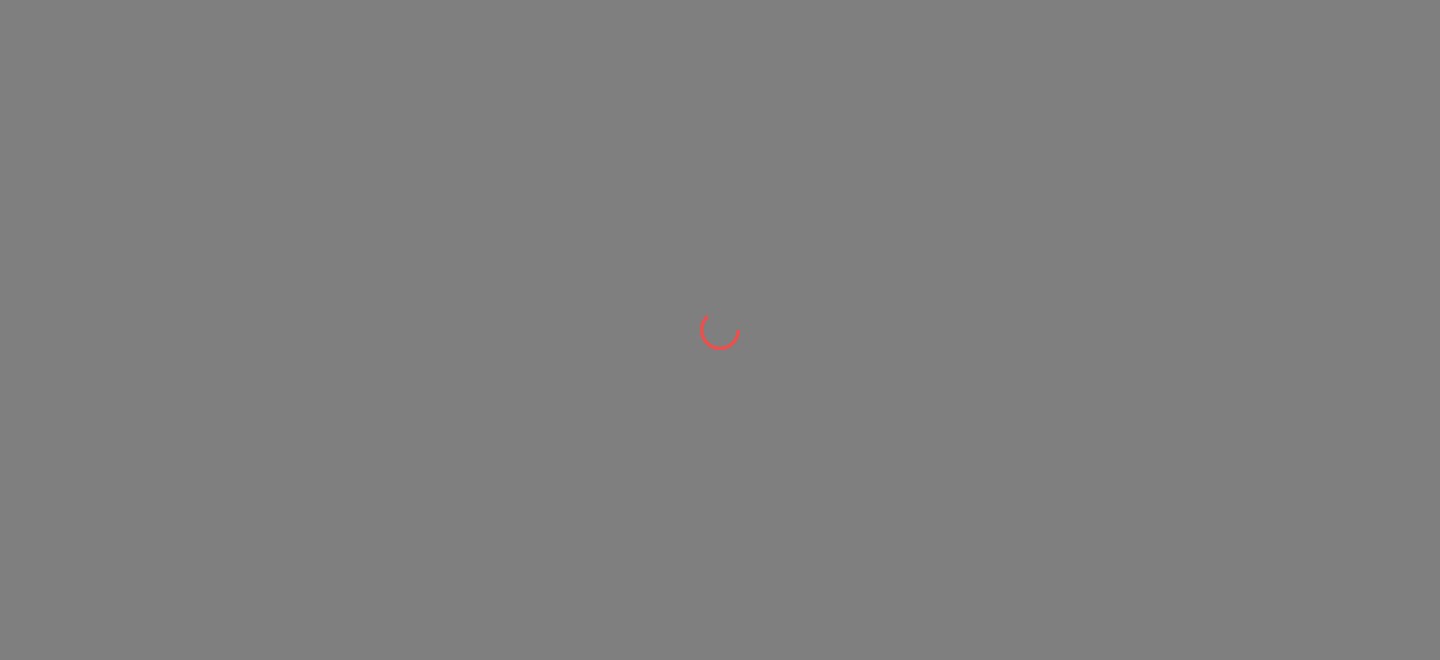 scroll, scrollTop: 0, scrollLeft: 0, axis: both 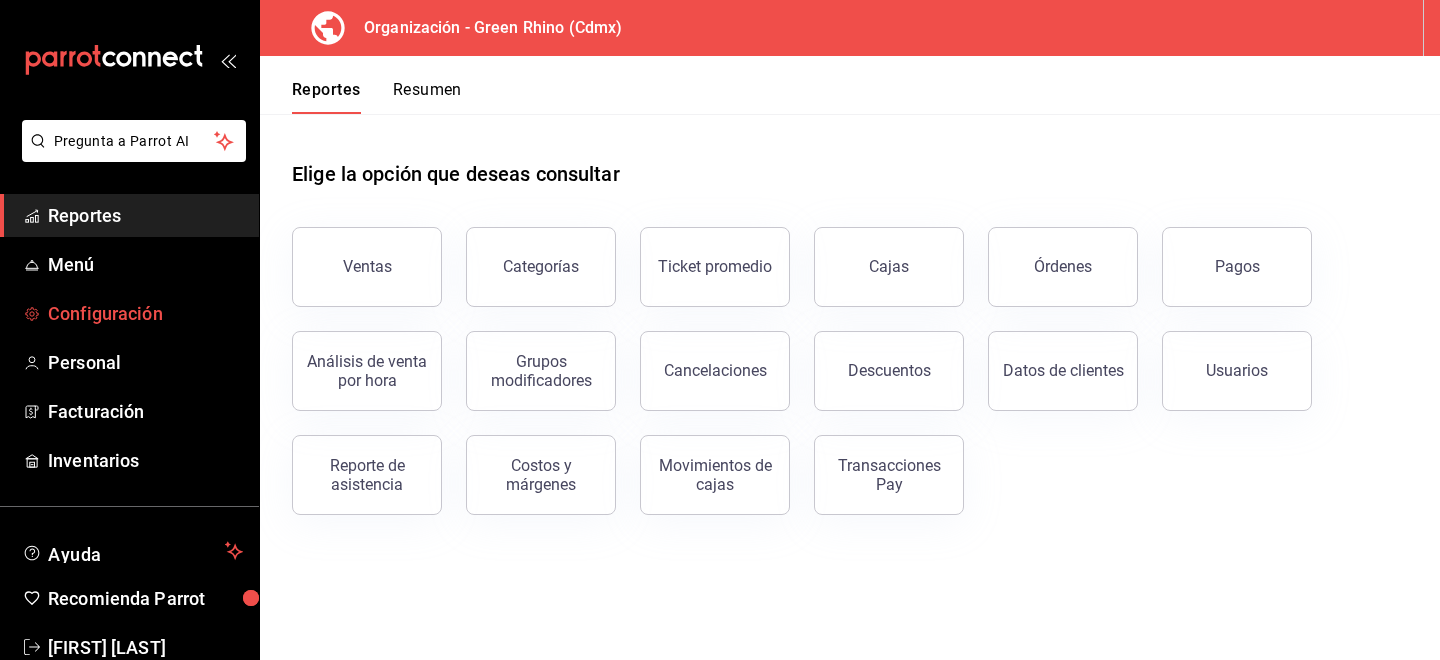 click on "Configuración" at bounding box center [145, 313] 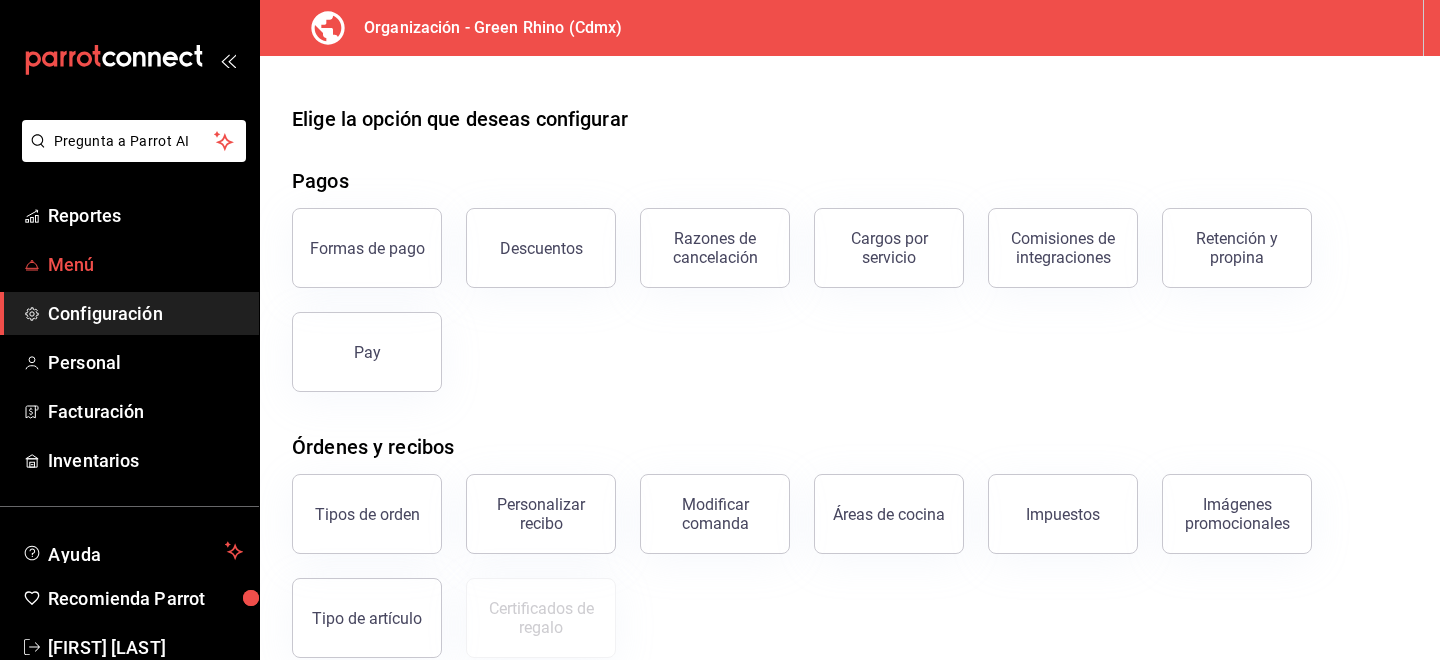 click on "Menú" at bounding box center [145, 264] 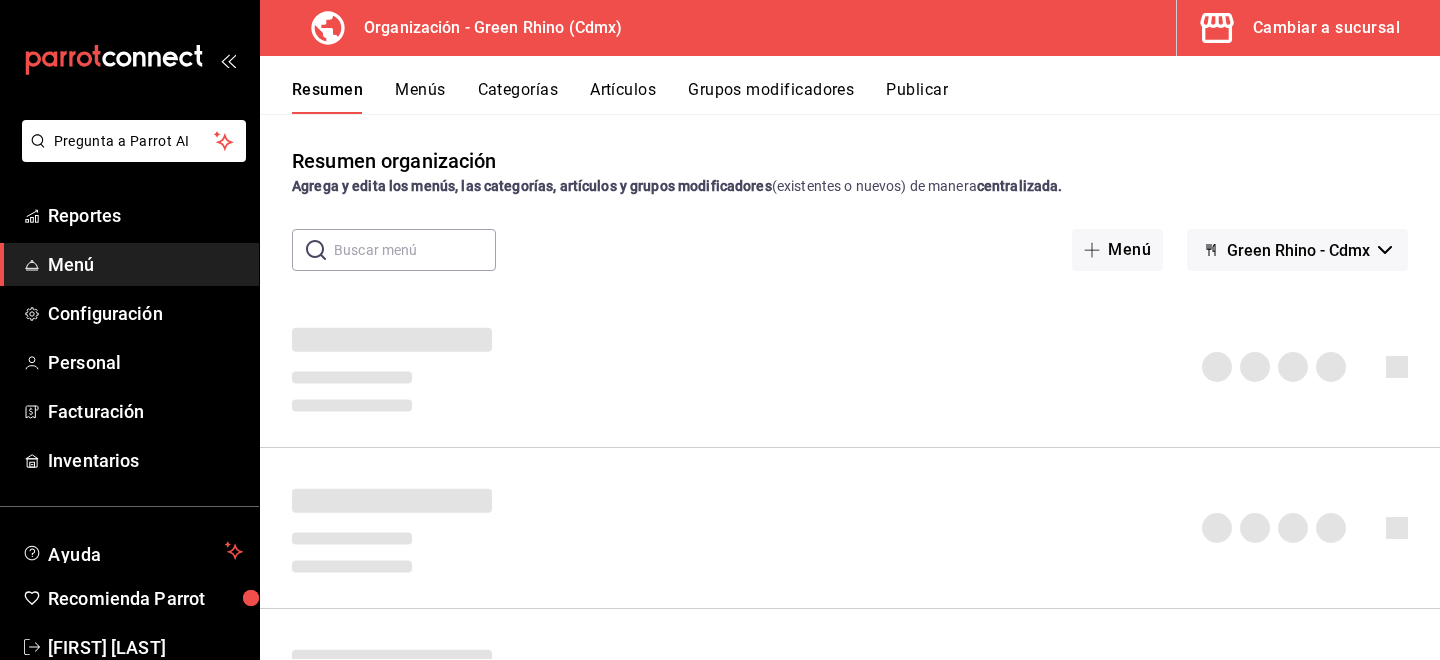 click on "Artículos" at bounding box center [623, 97] 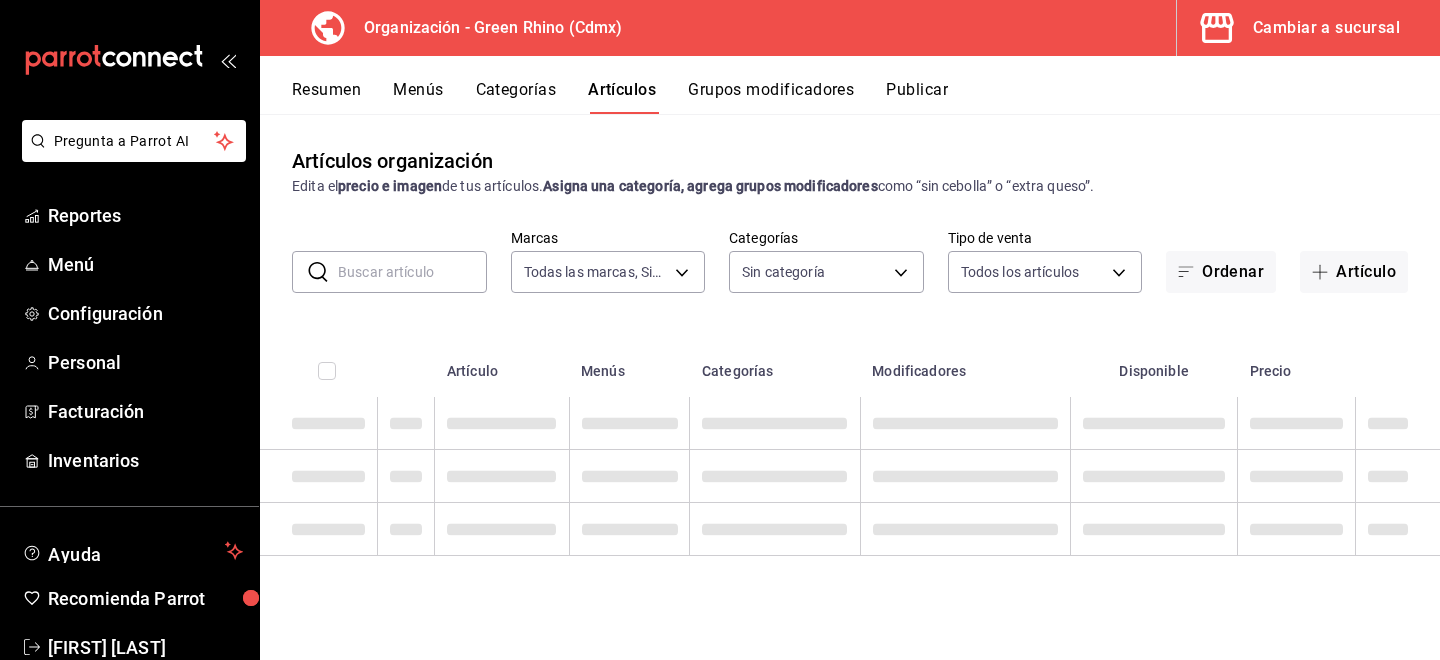 type on "a132321f-e3f1-4ec9-8484-95b8f08d7905" 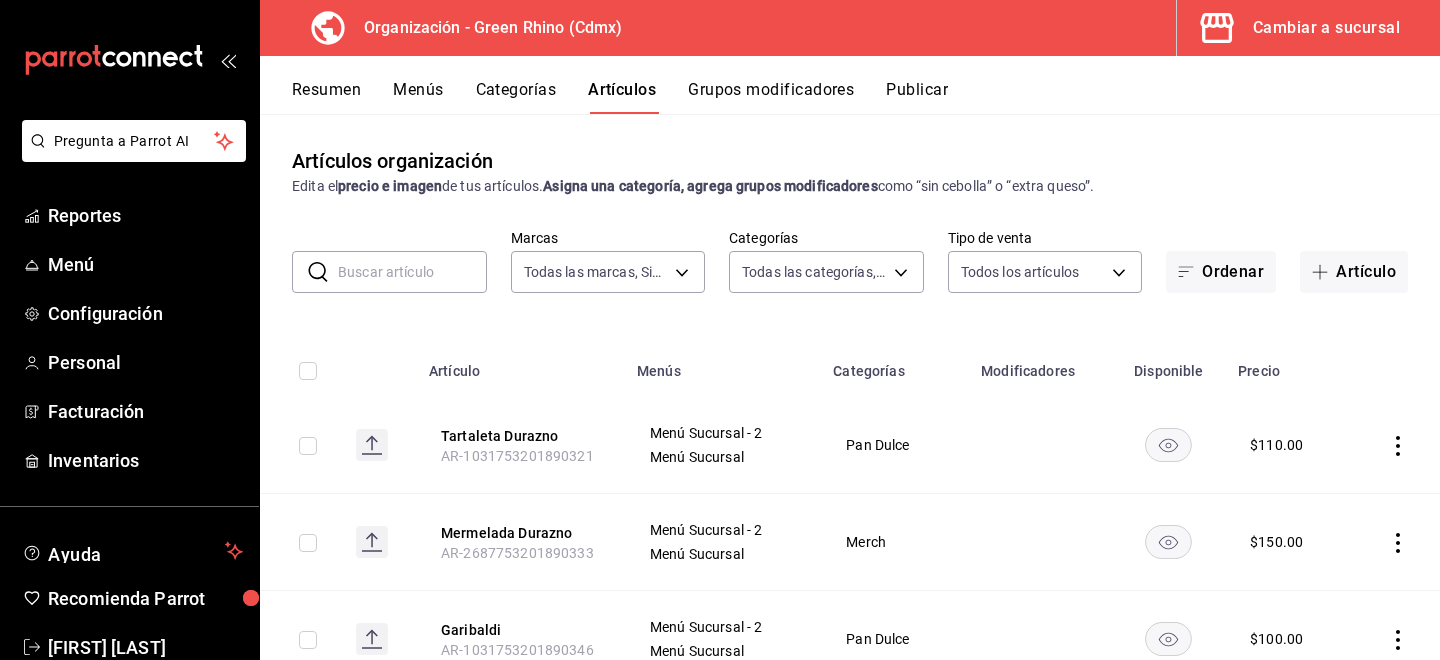 type on "6bbed989-6c2a-4cea-bab8-d1a56aaac758,4f90f54c-2ac6-458b-a9a9-6df5e79288cd,3d0d47d2-2483-4a01-82fd-f597c0f2e60a,ed78431d-eecc-40af-ac28-c1f2b45fa78b,64a9da50-3c53-444a-b83c-8f0e173e6266,e09465d0-b6d0-40d2-bdee-62445a17ede7,c9106683-75c3-4c5f-af1a-4e7ba5903217,02064616-d5ba-4f4c-a9ad-e53f65a91268" 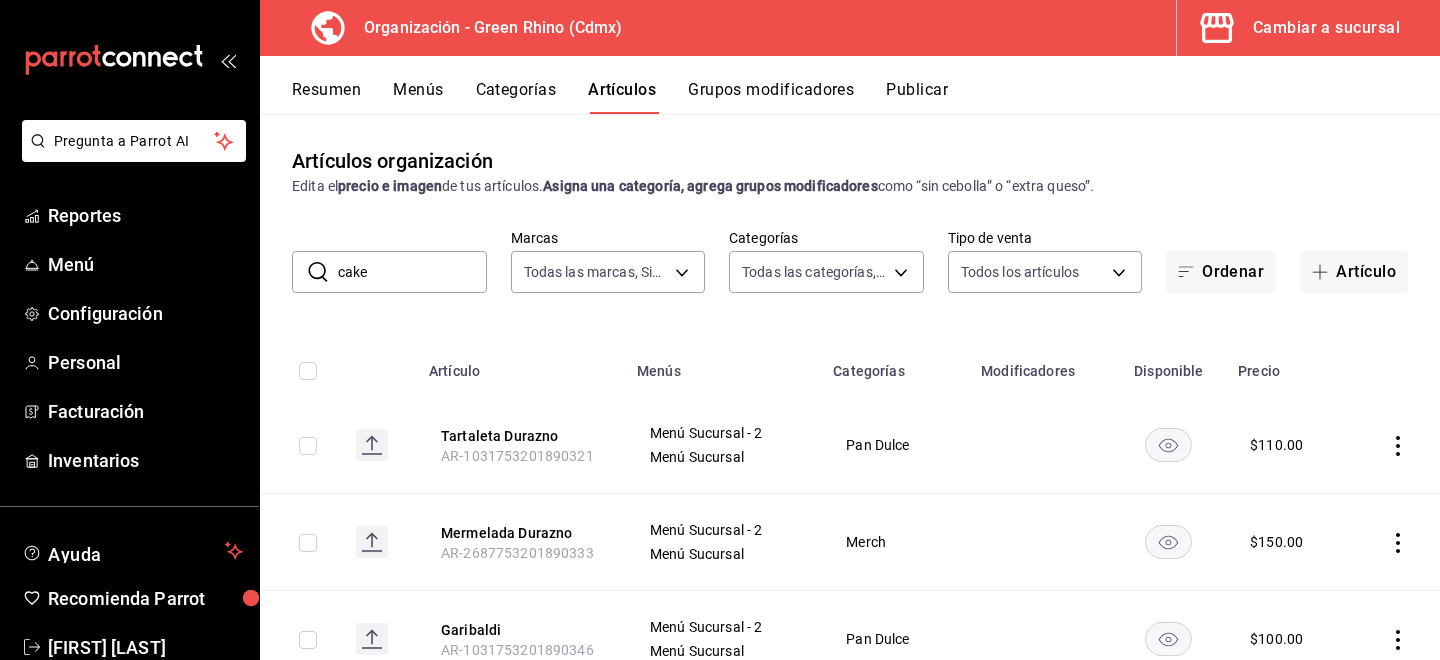 type on "cake" 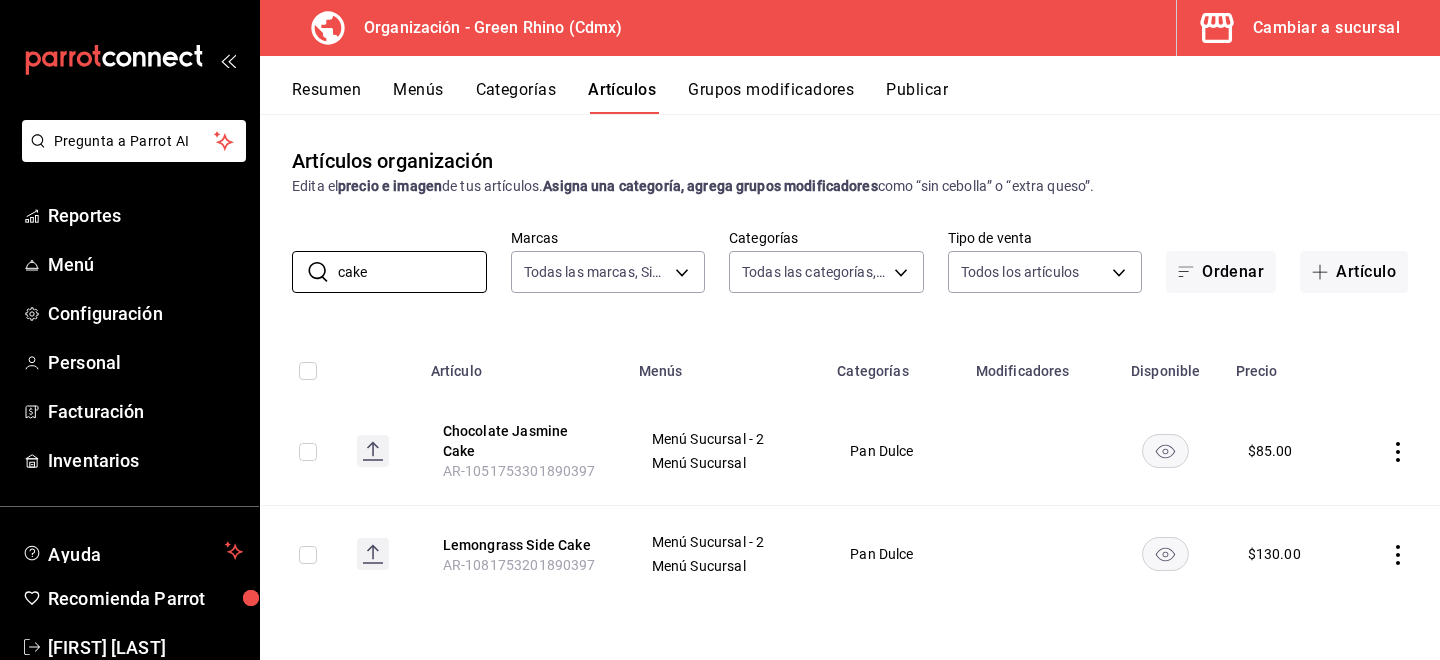 click 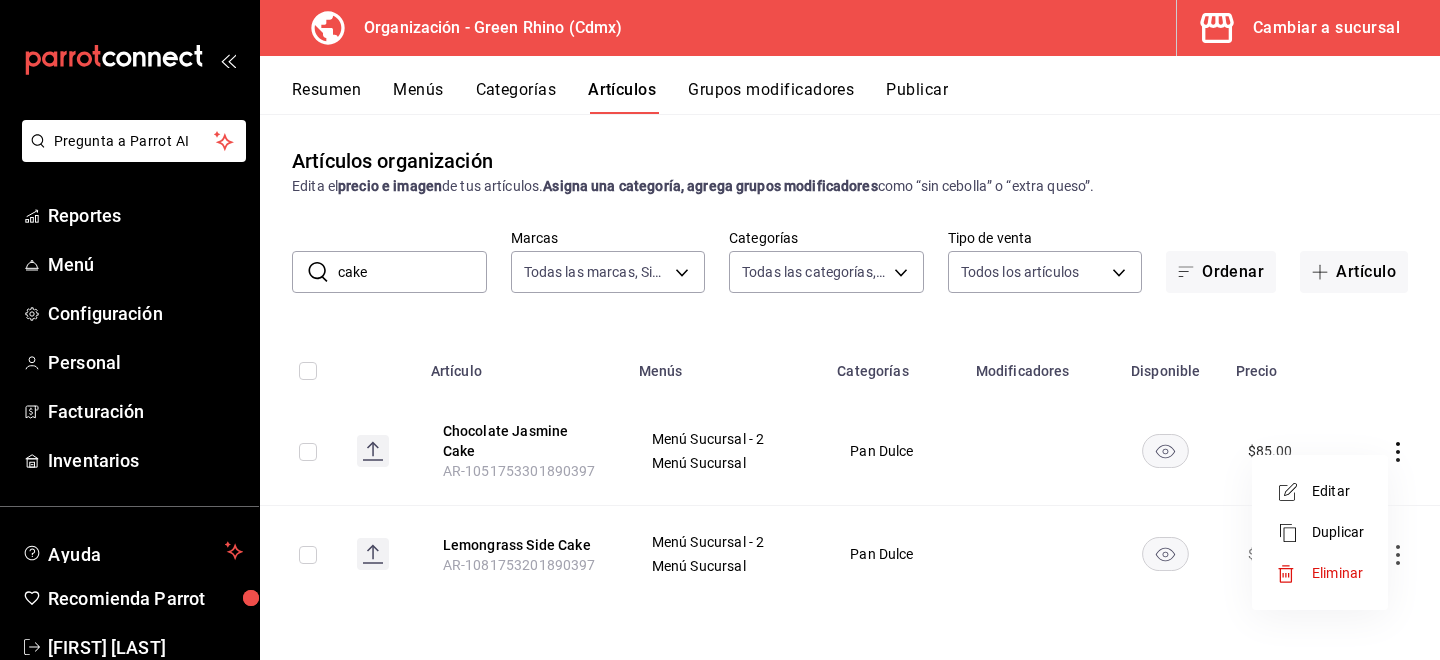 click on "Duplicar" at bounding box center (1338, 532) 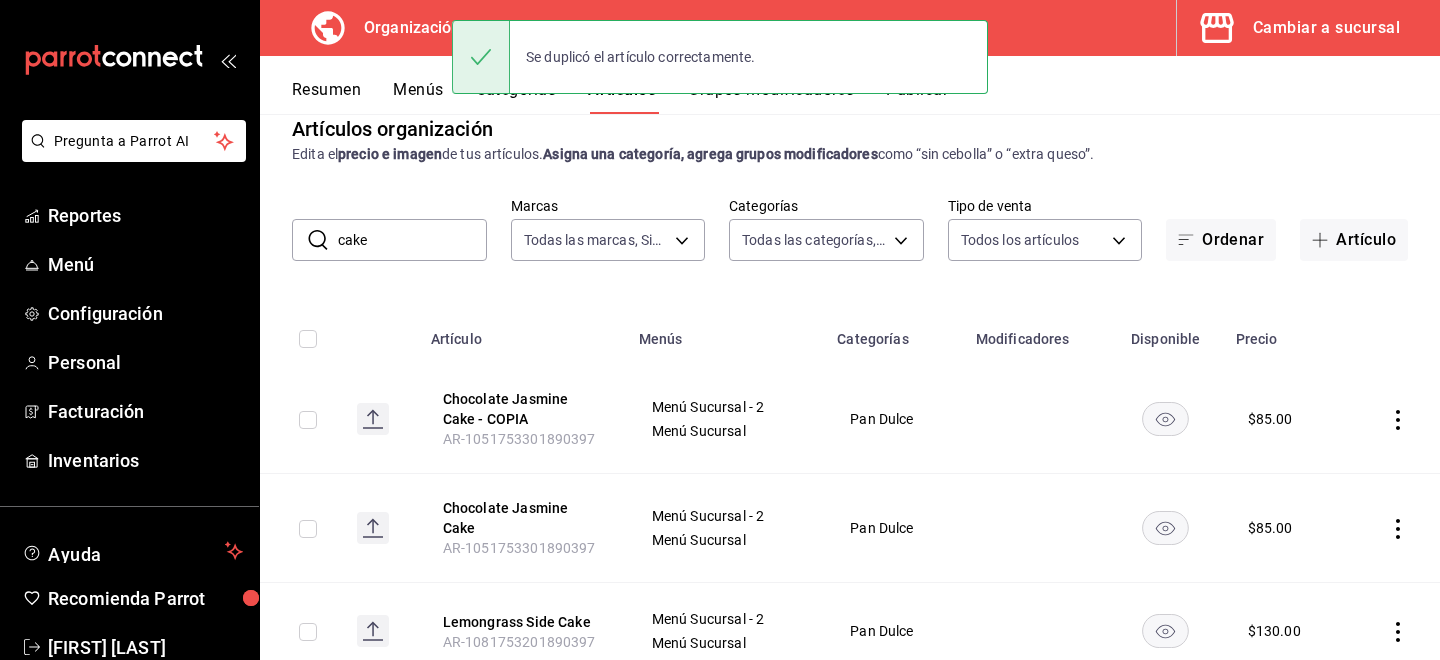 scroll, scrollTop: 36, scrollLeft: 0, axis: vertical 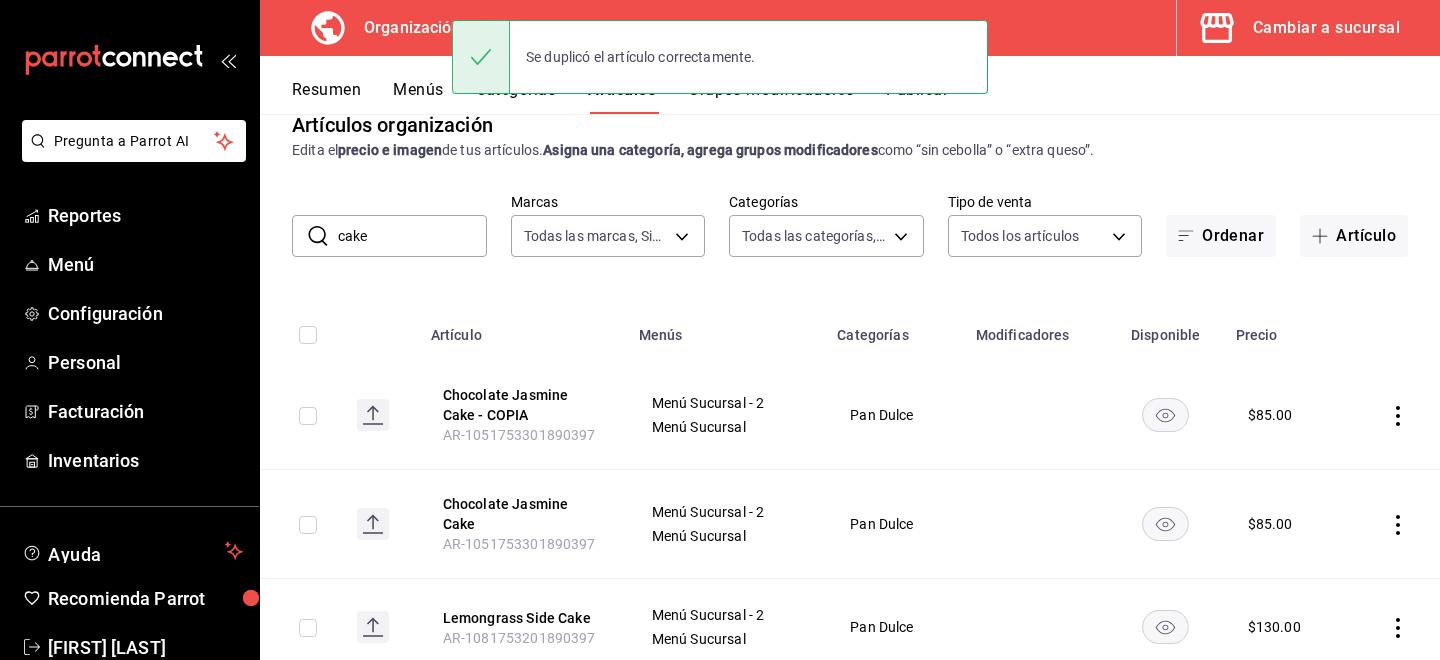 click 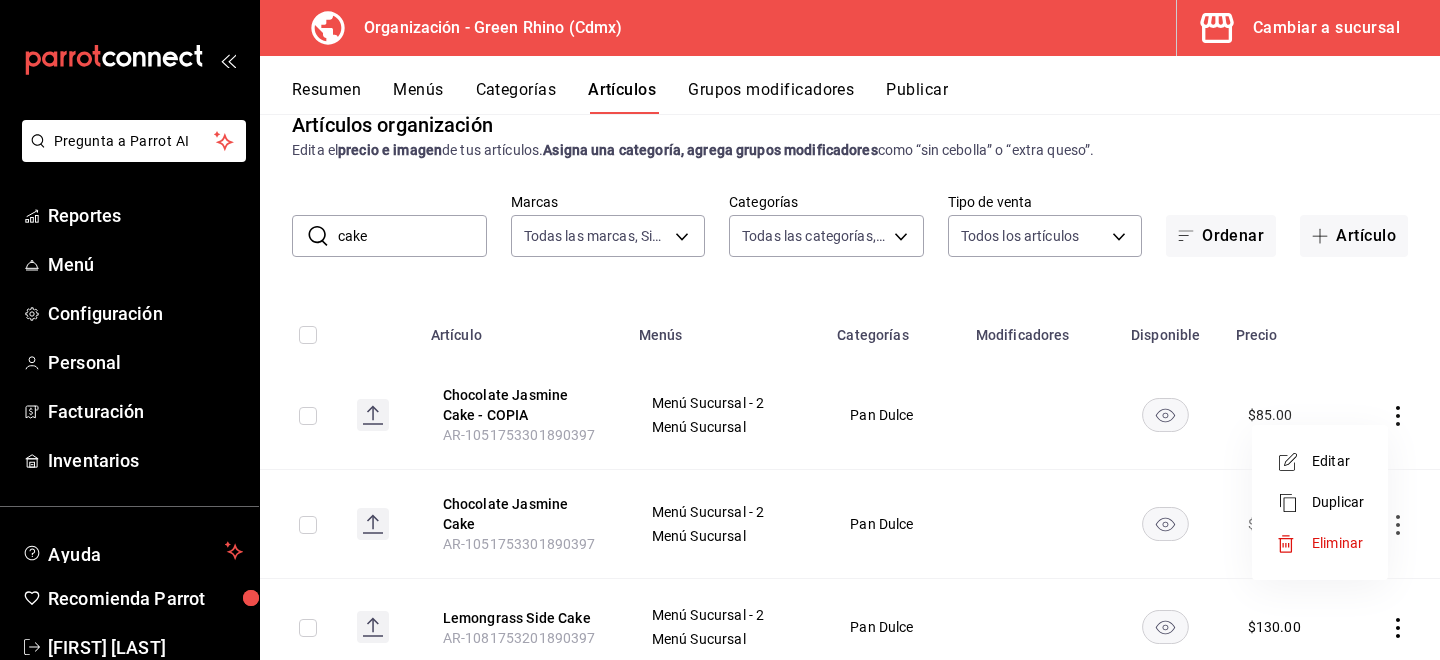click on "Editar" at bounding box center (1338, 461) 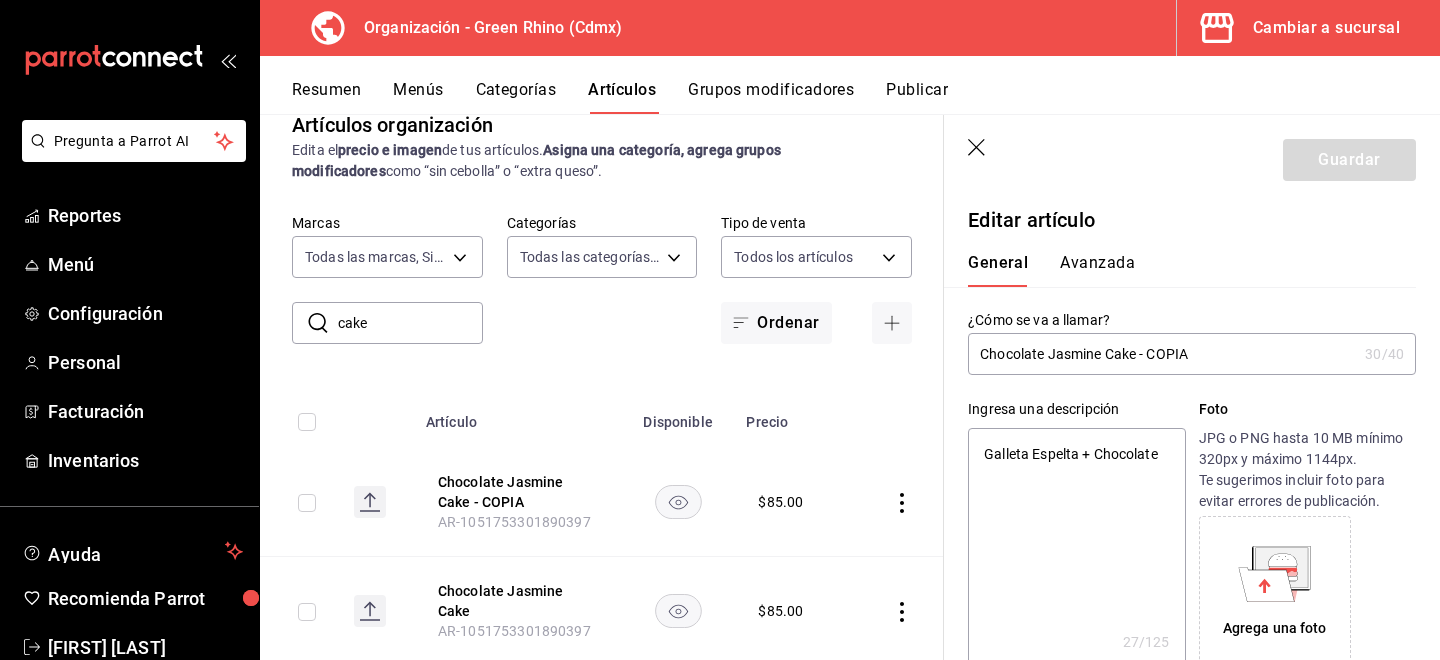click on "Chocolate Jasmine Cake - COPIA" at bounding box center (1162, 354) 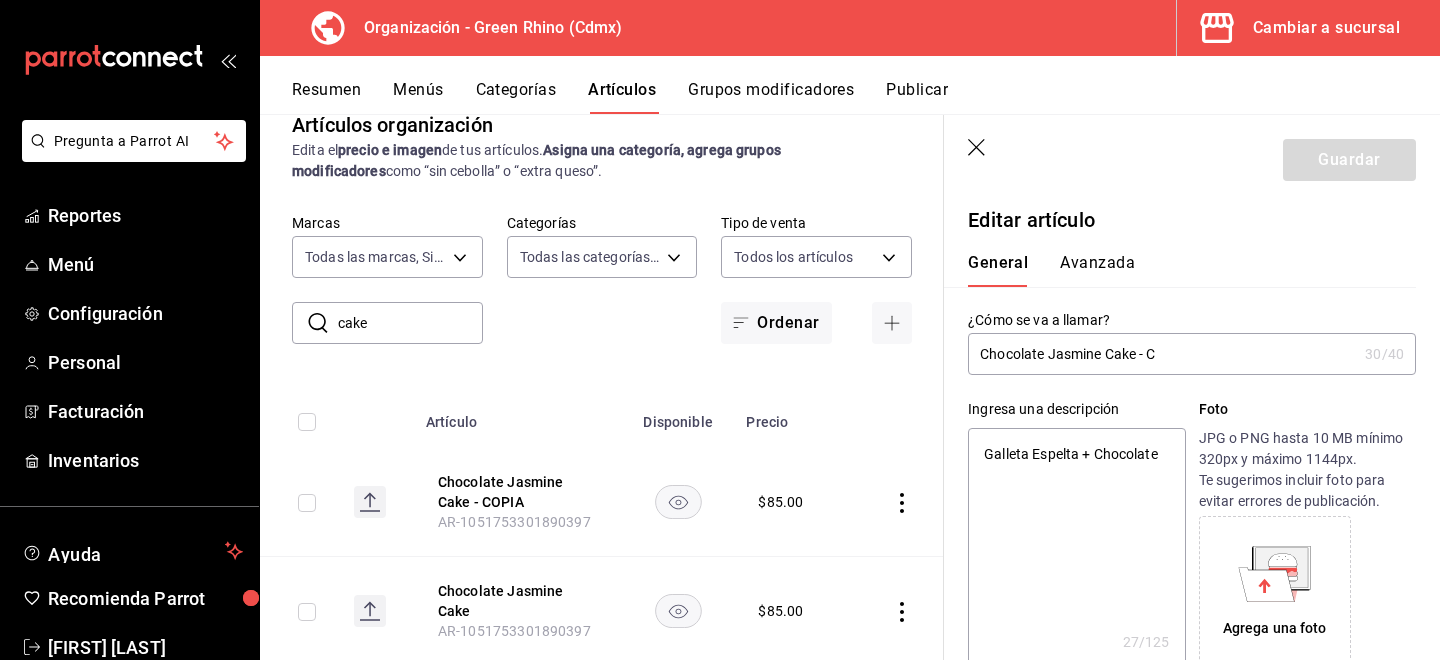 type on "Chocolate Jasmine Cake - Co" 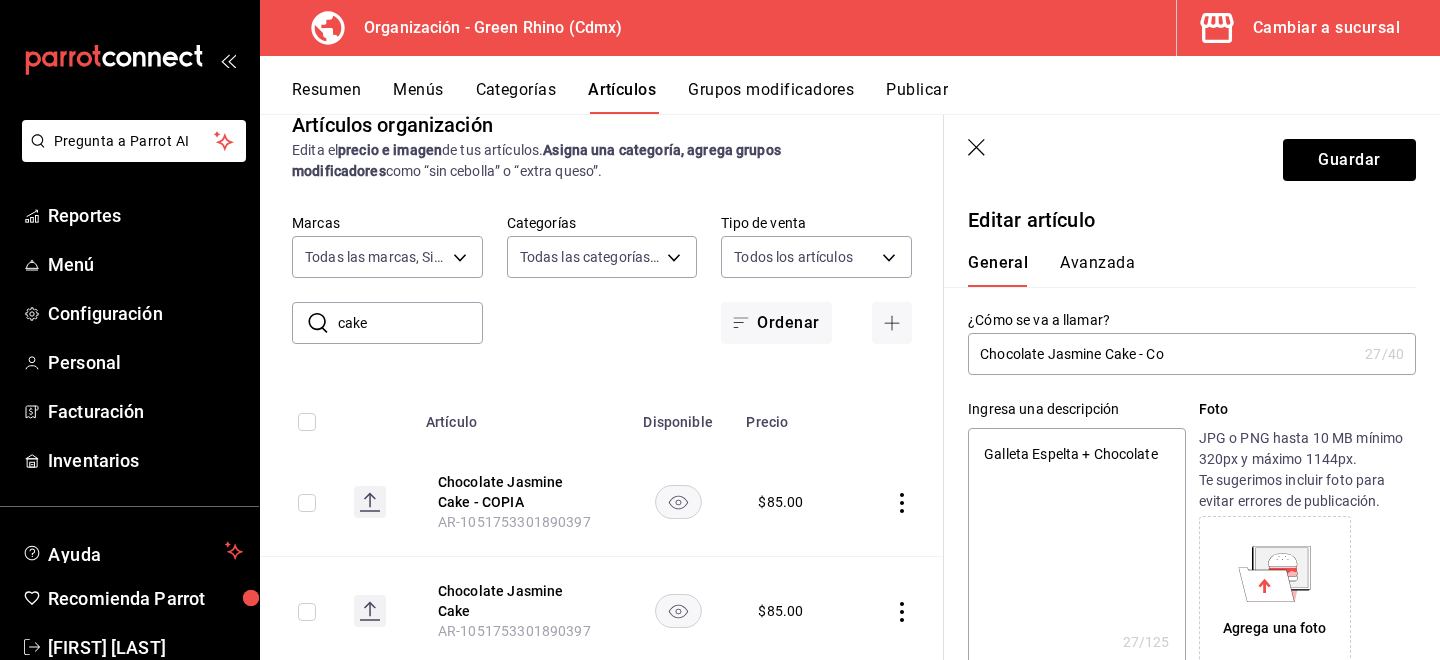 type on "x" 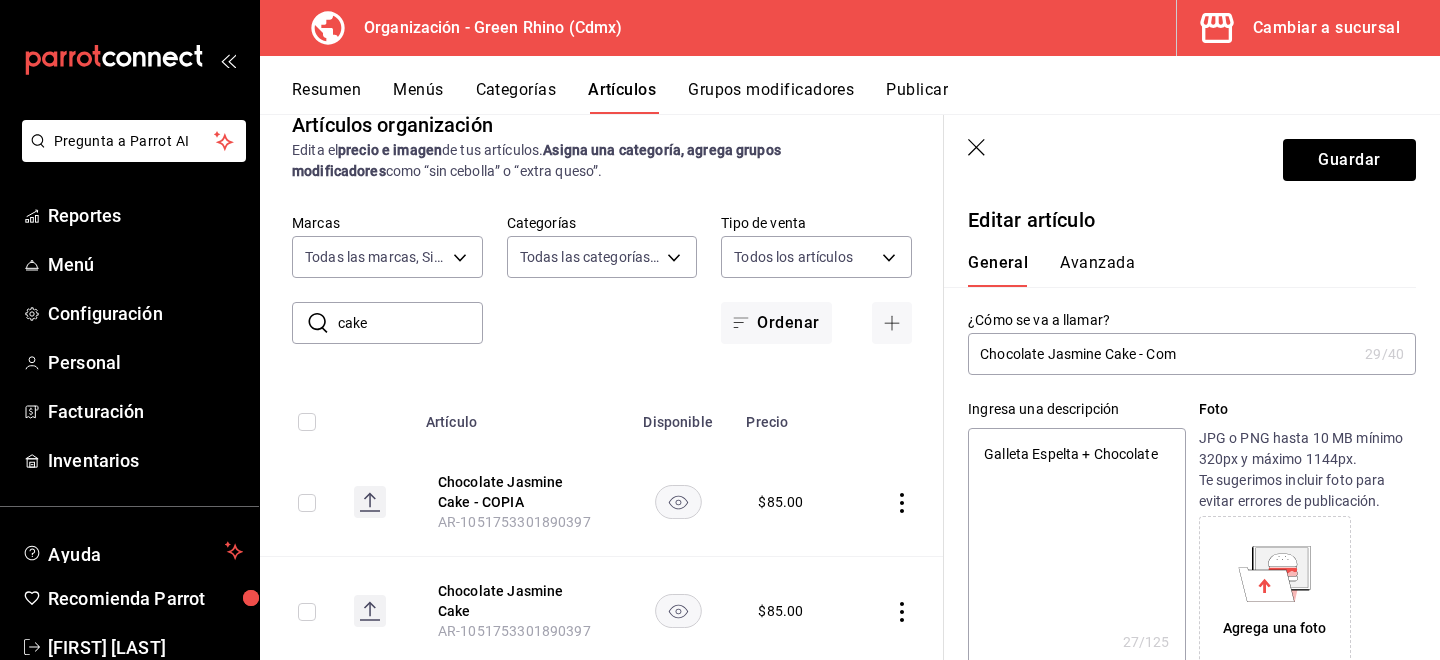 type on "Chocolate Jasmine Cake - Comp" 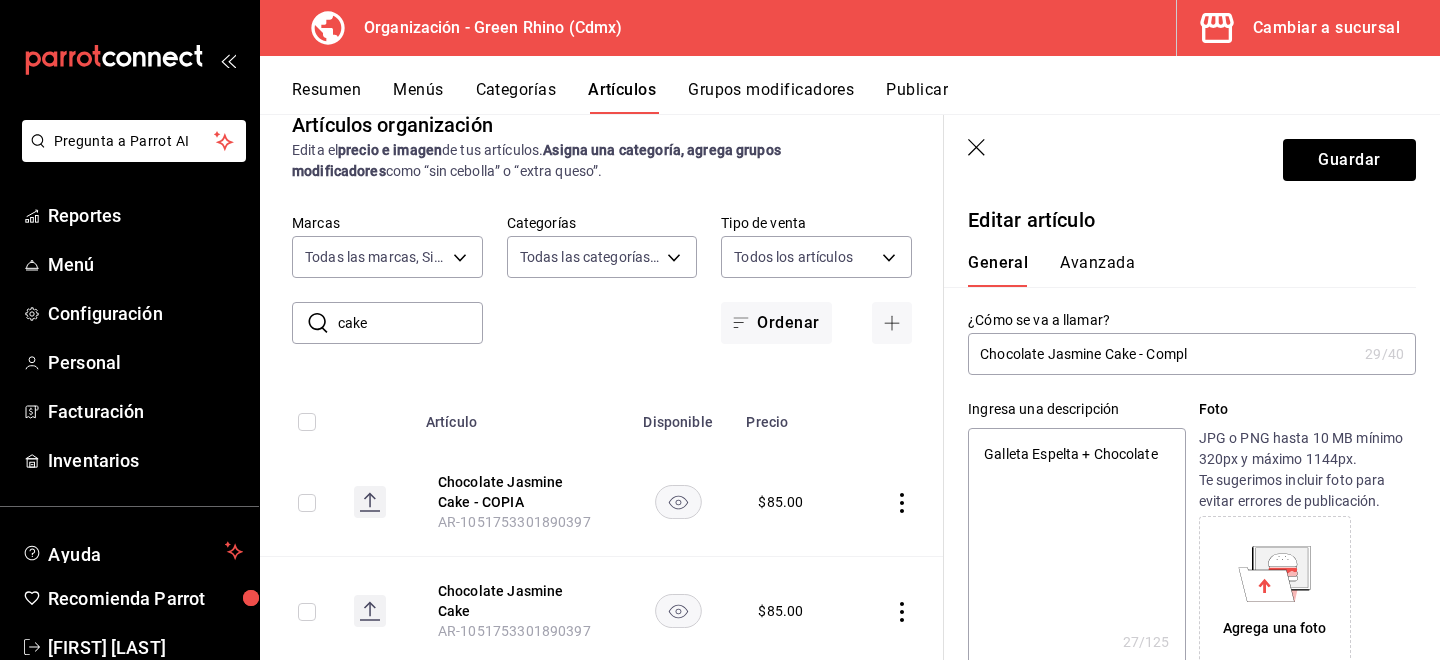 type on "Chocolate Jasmine Cake - Comple" 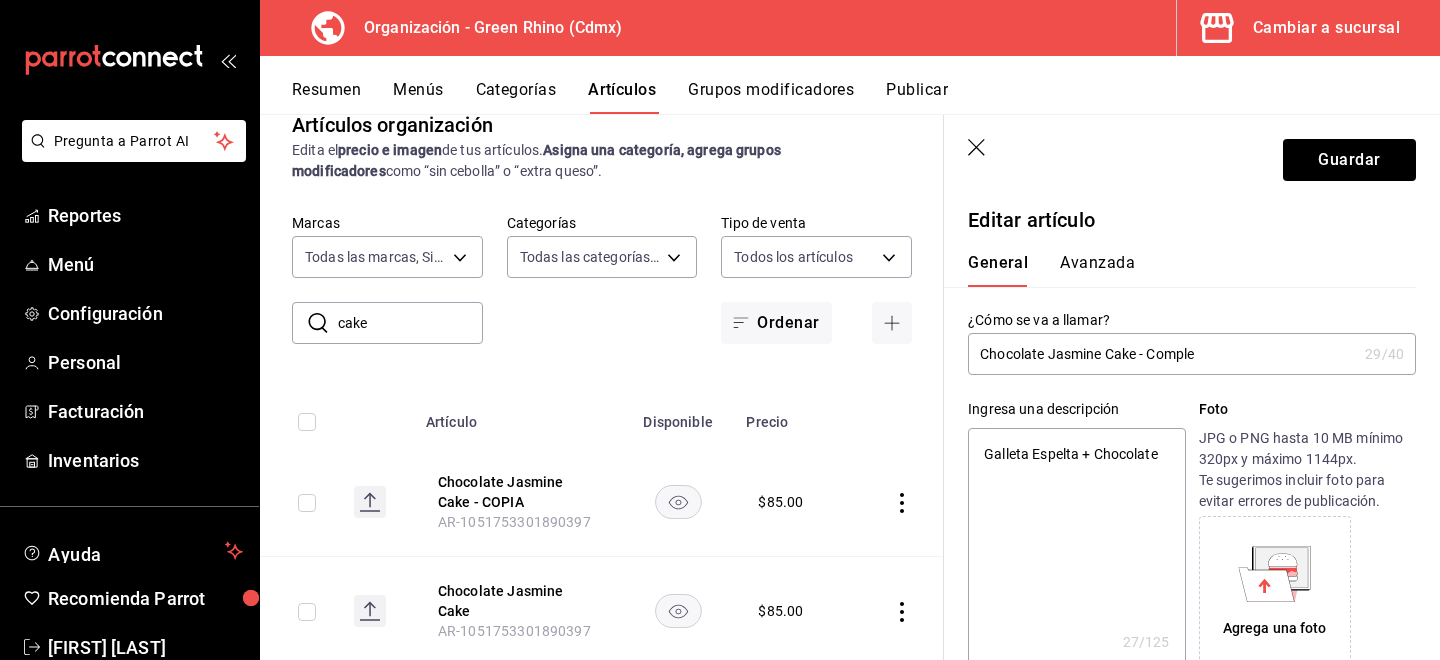type on "x" 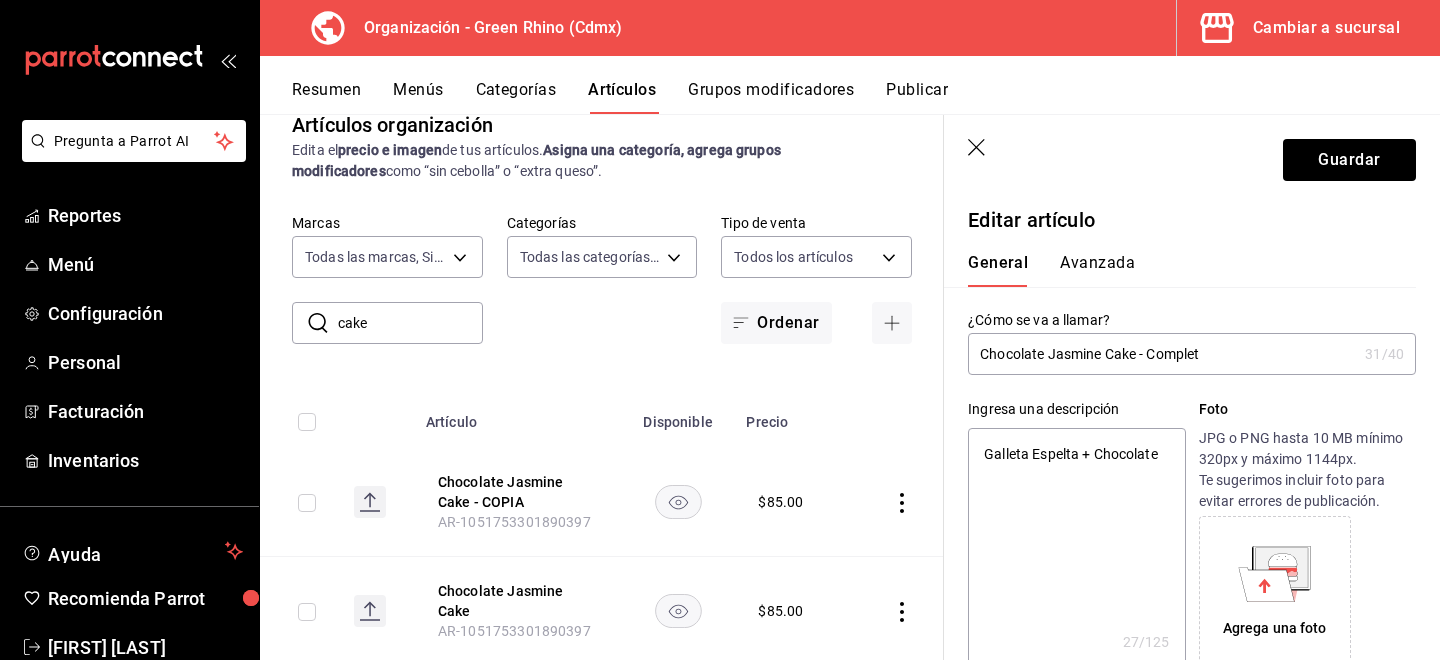 type on "Chocolate Jasmine Cake - Completo" 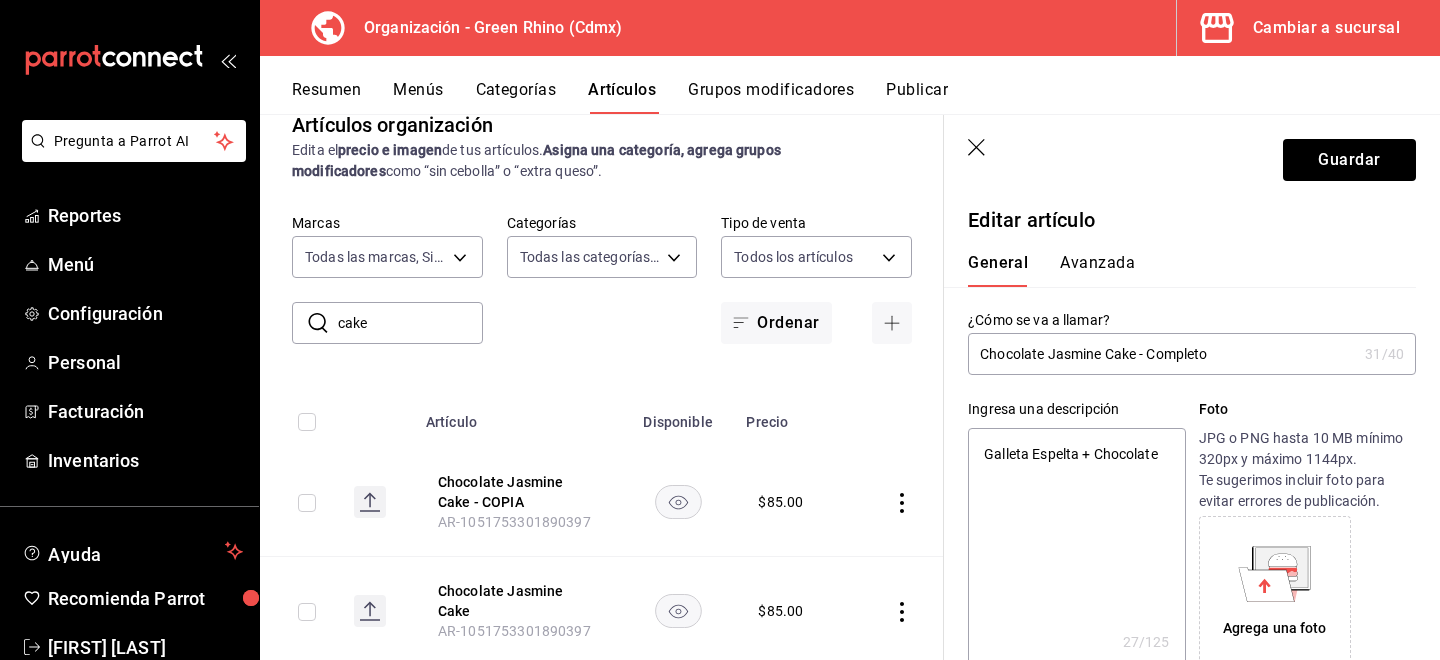 type on "x" 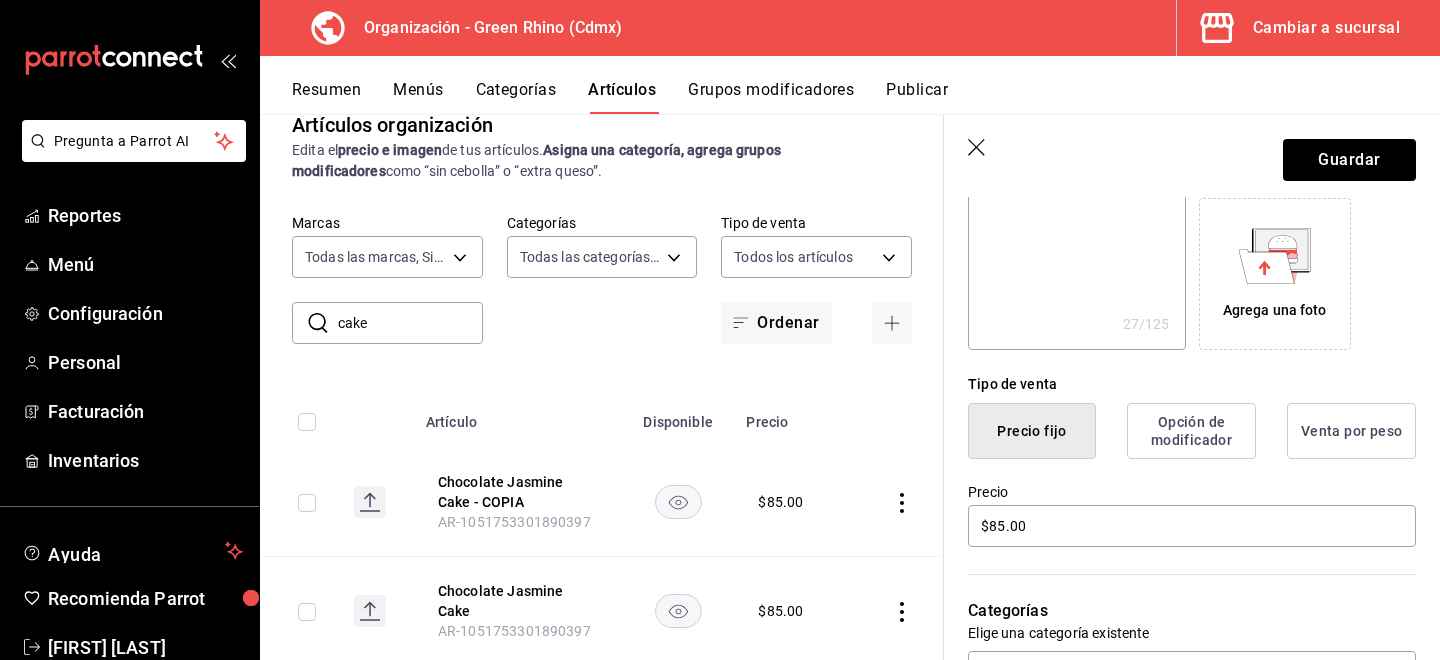 scroll, scrollTop: 414, scrollLeft: 0, axis: vertical 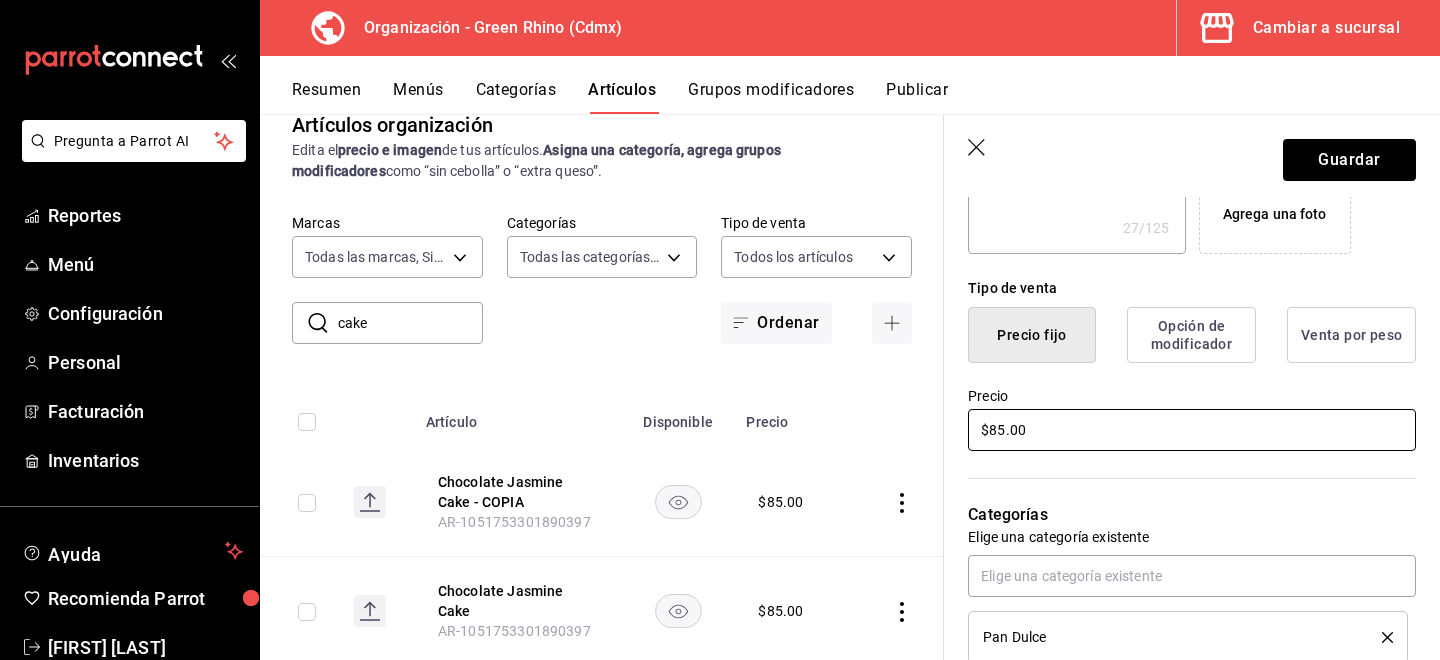 type on "Chocolate Jasmine Cake - Completo" 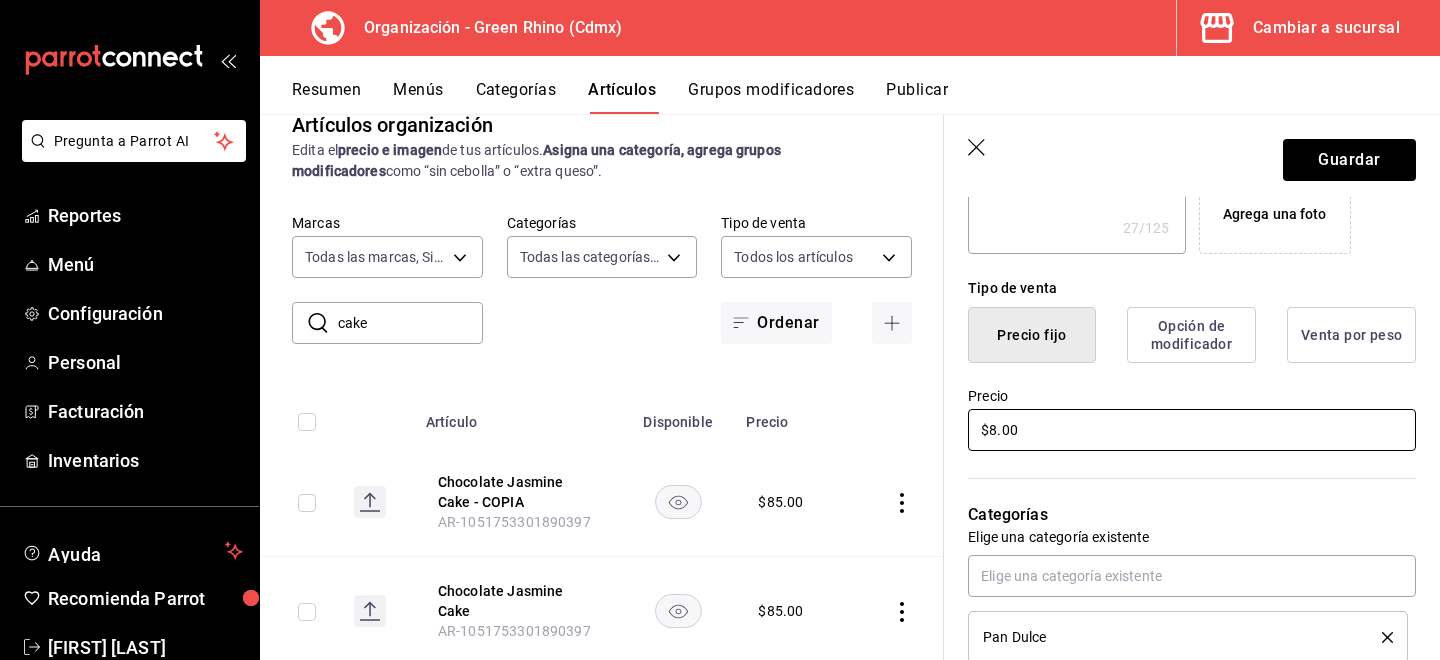 type on "x" 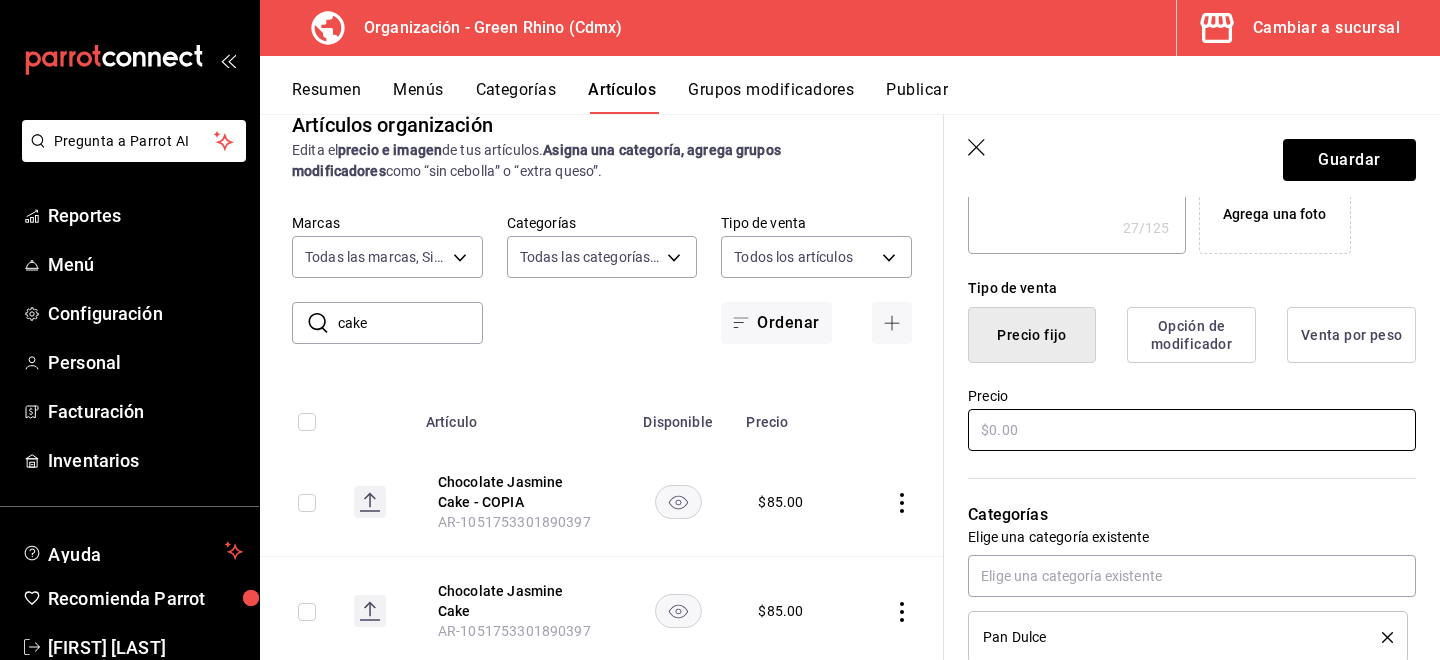 type on "x" 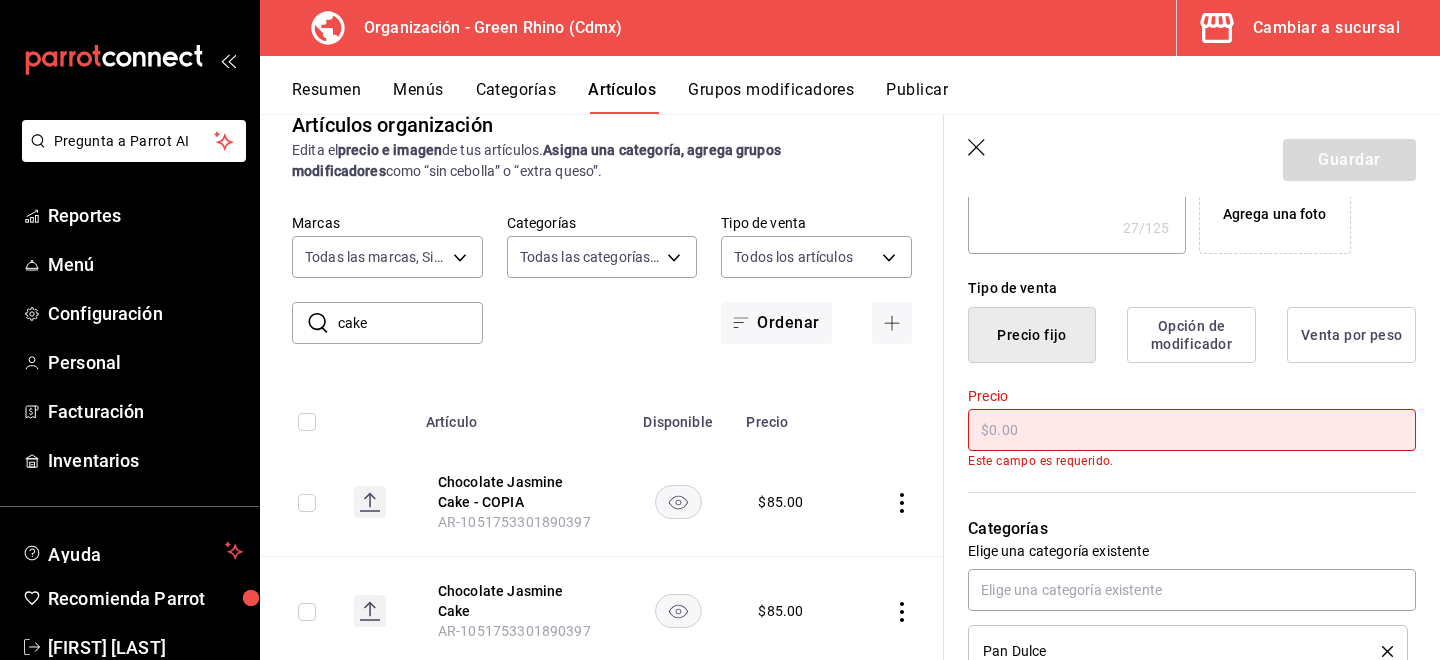 type on "$8.00" 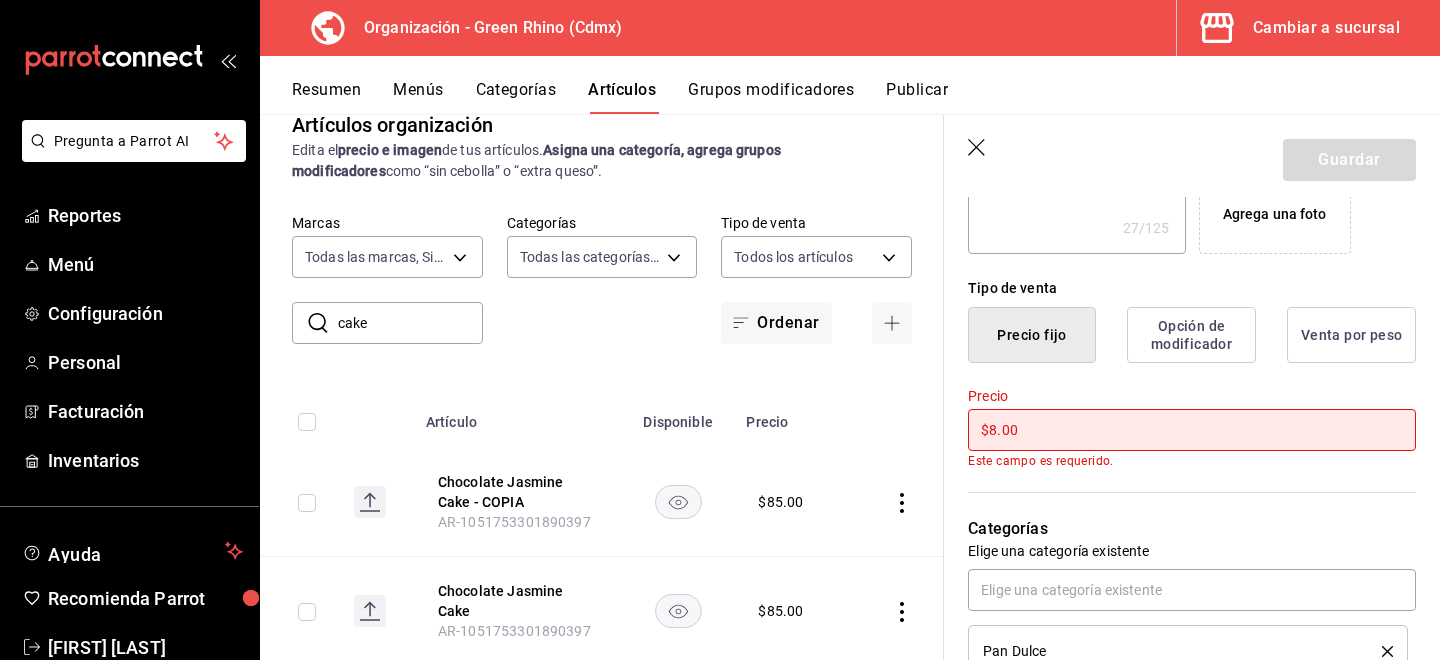 type on "x" 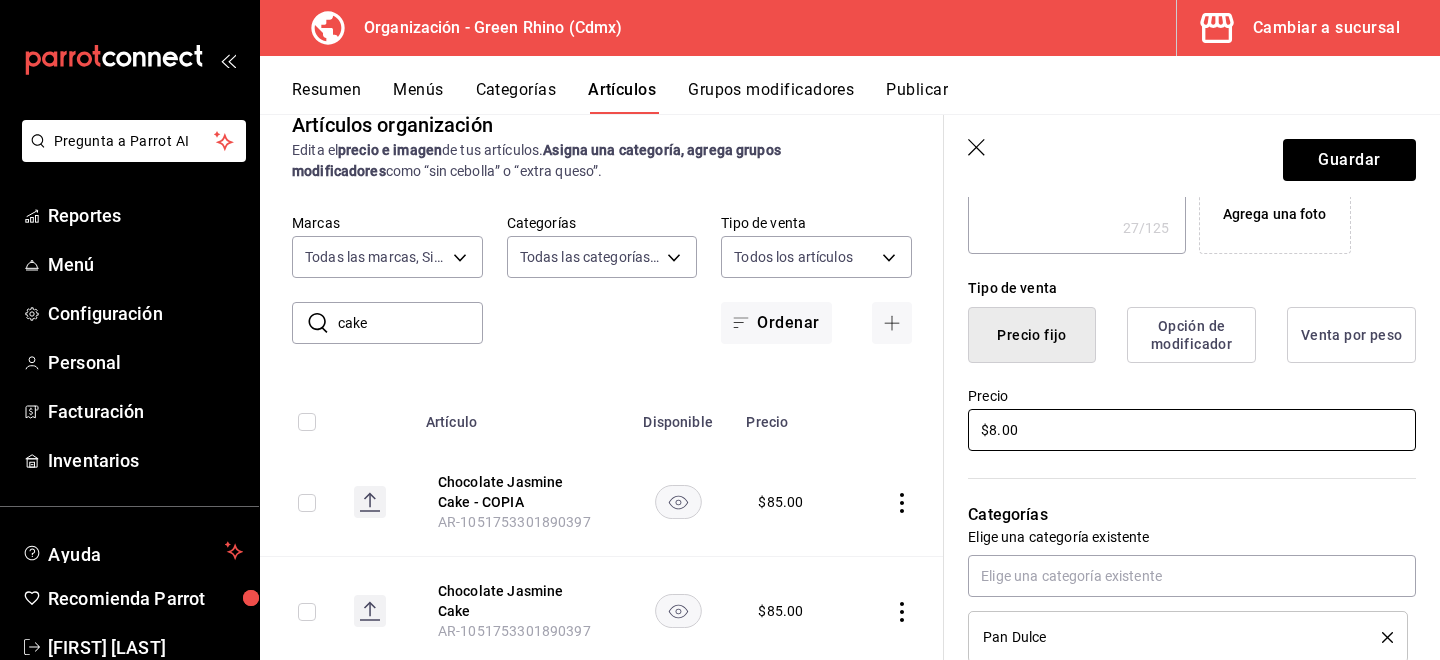 type 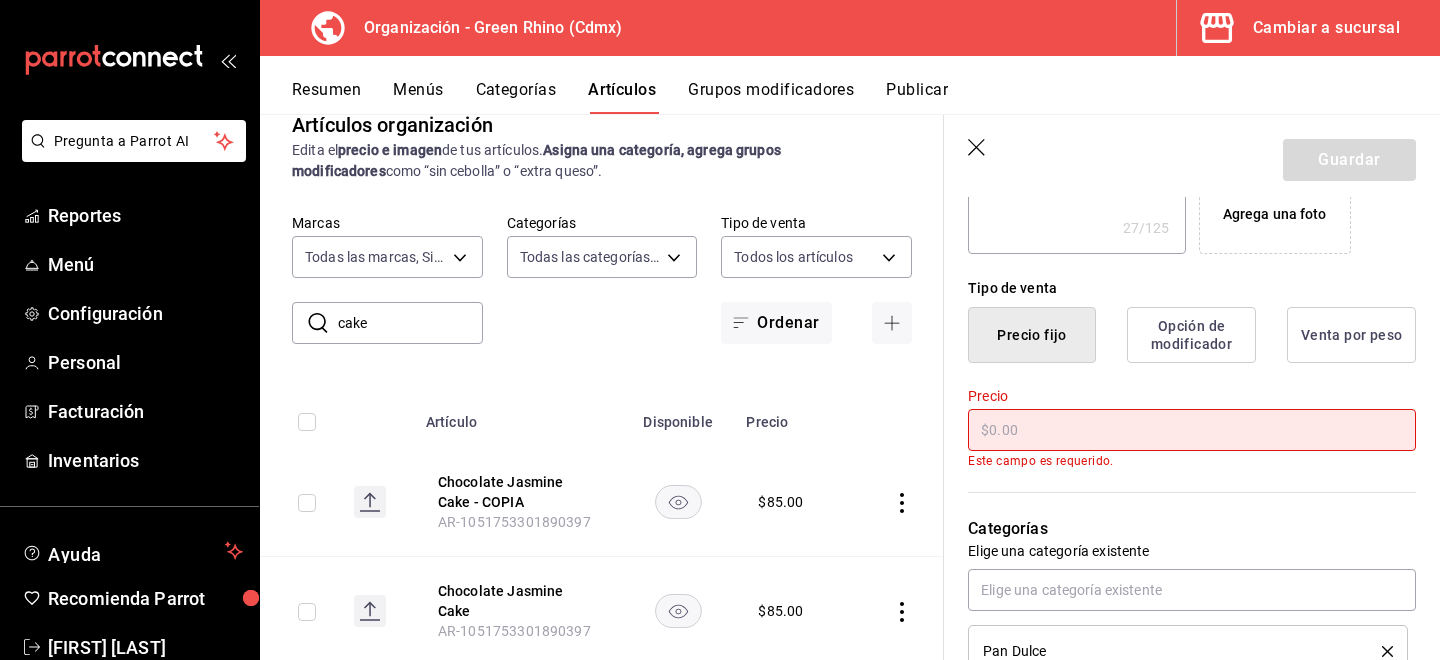 type on "x" 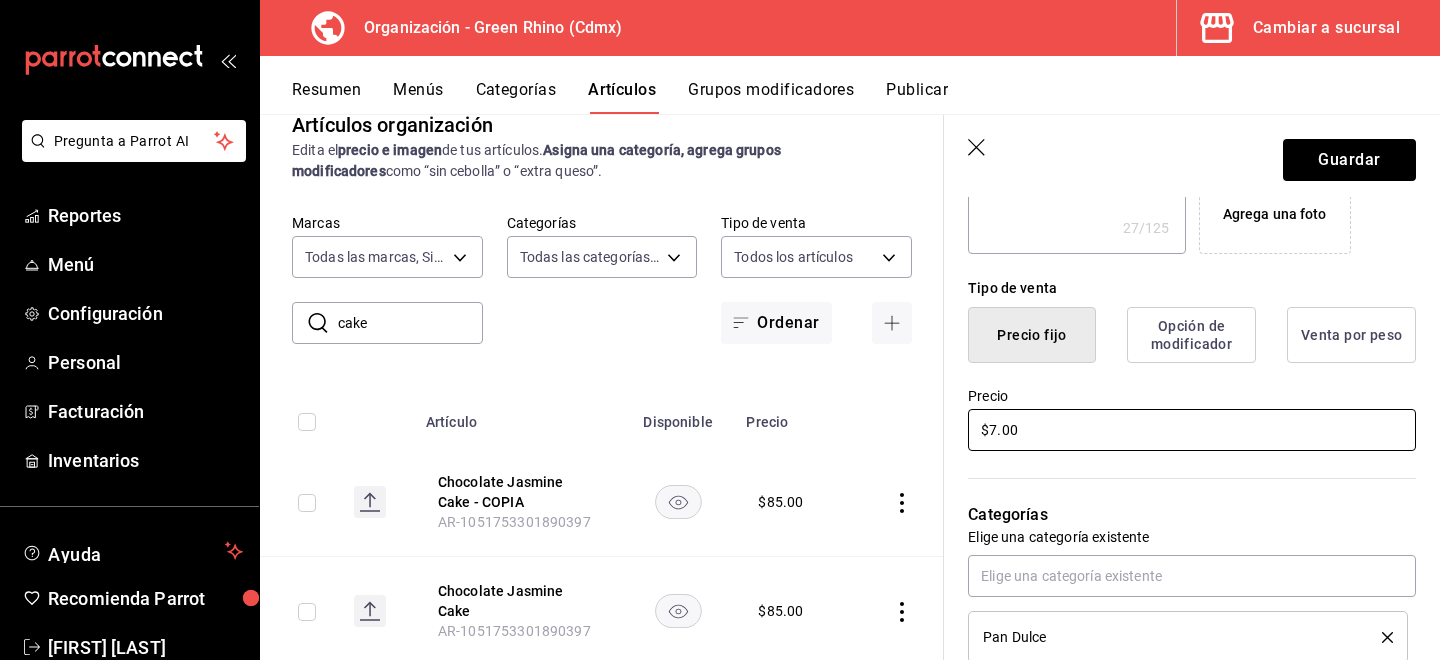 type on "x" 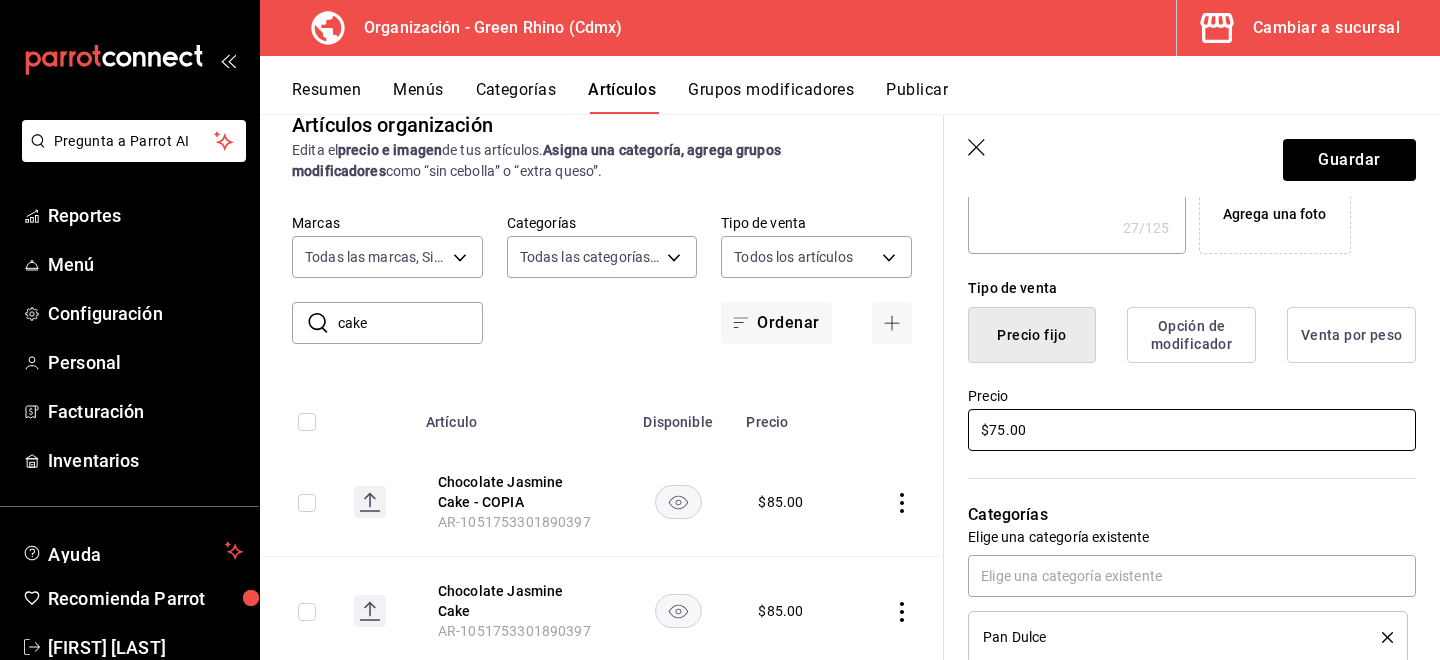 type on "x" 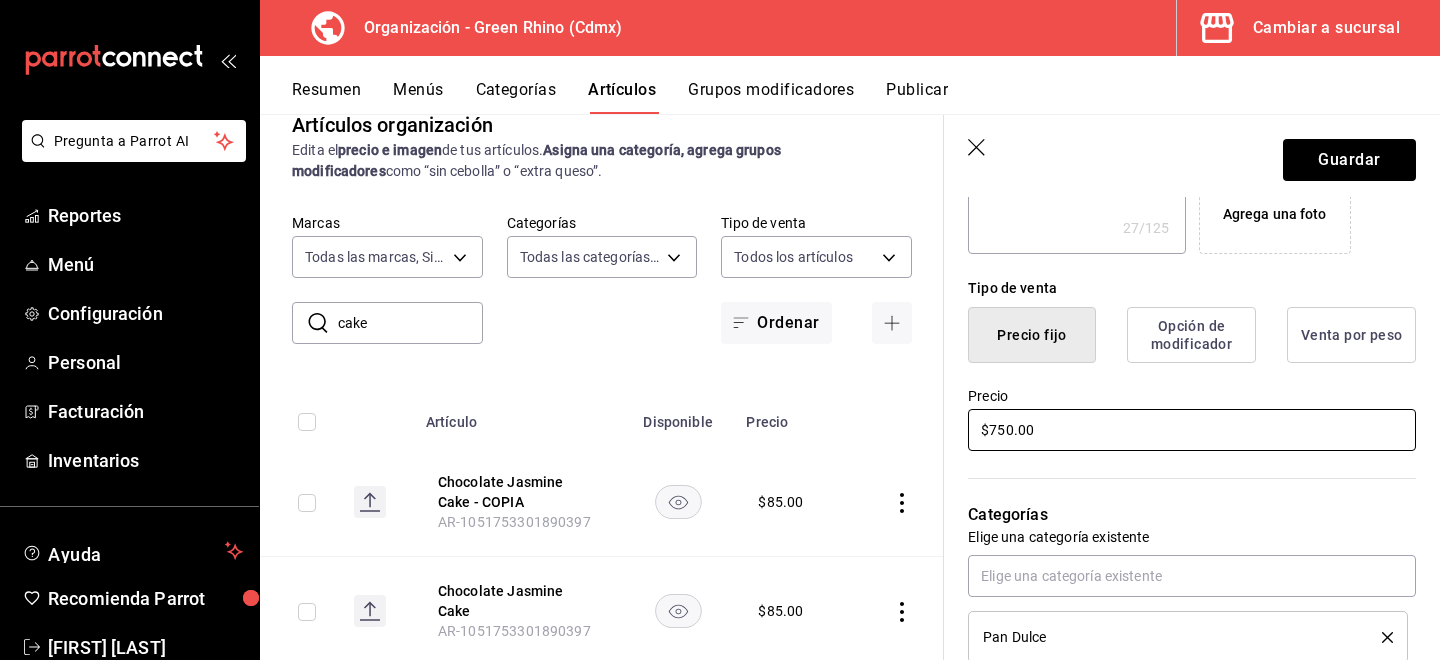 scroll, scrollTop: 0, scrollLeft: 0, axis: both 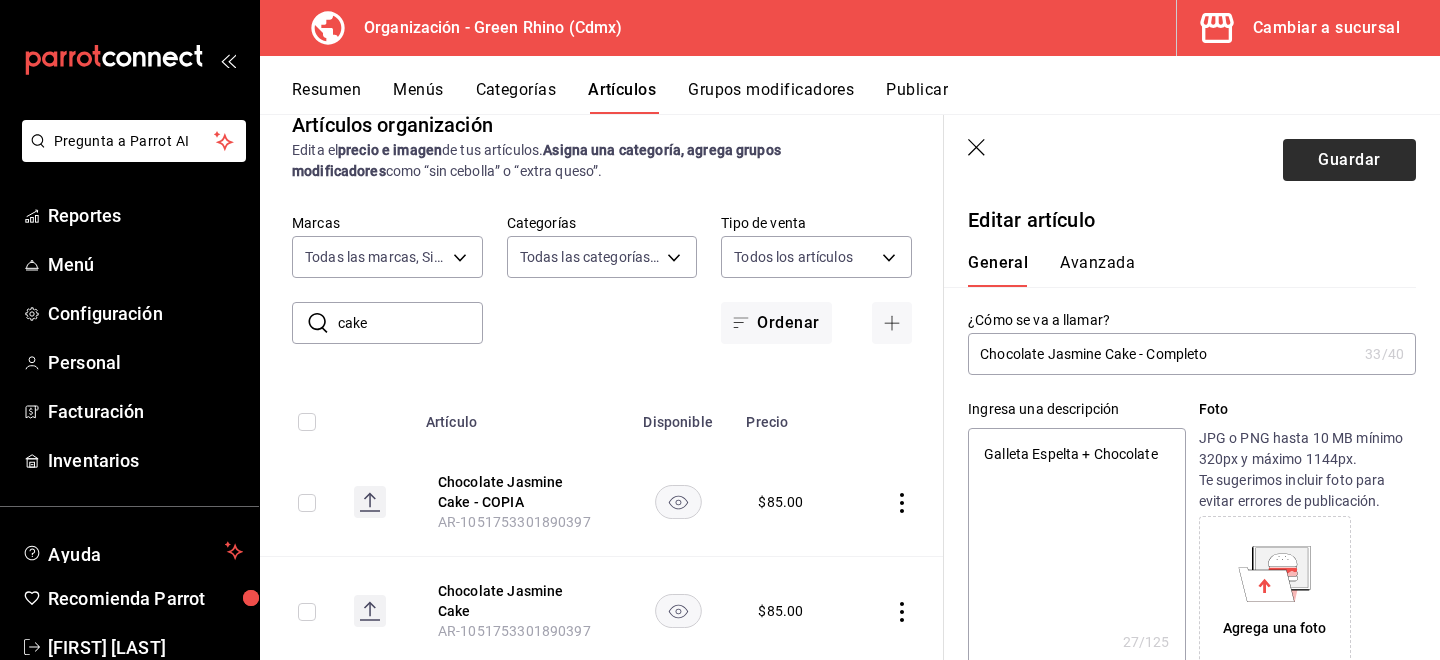 type on "$750.00" 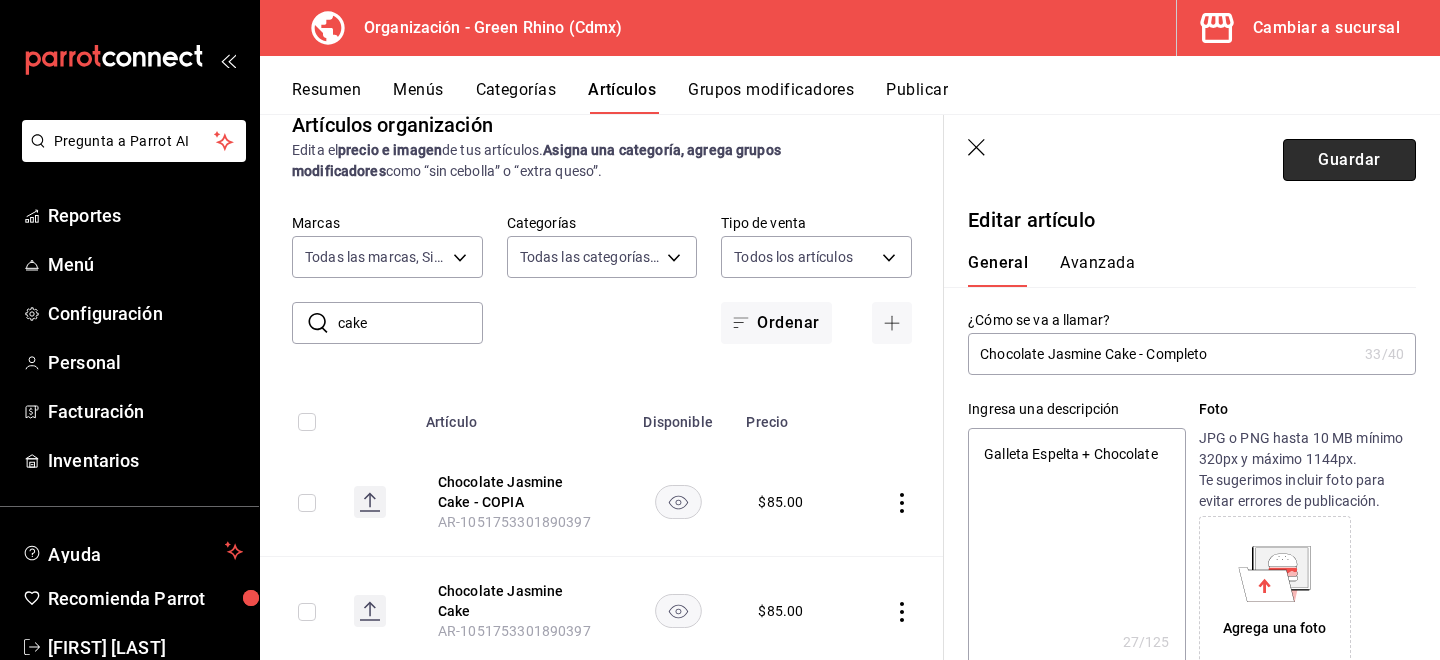click on "Guardar" at bounding box center (1349, 160) 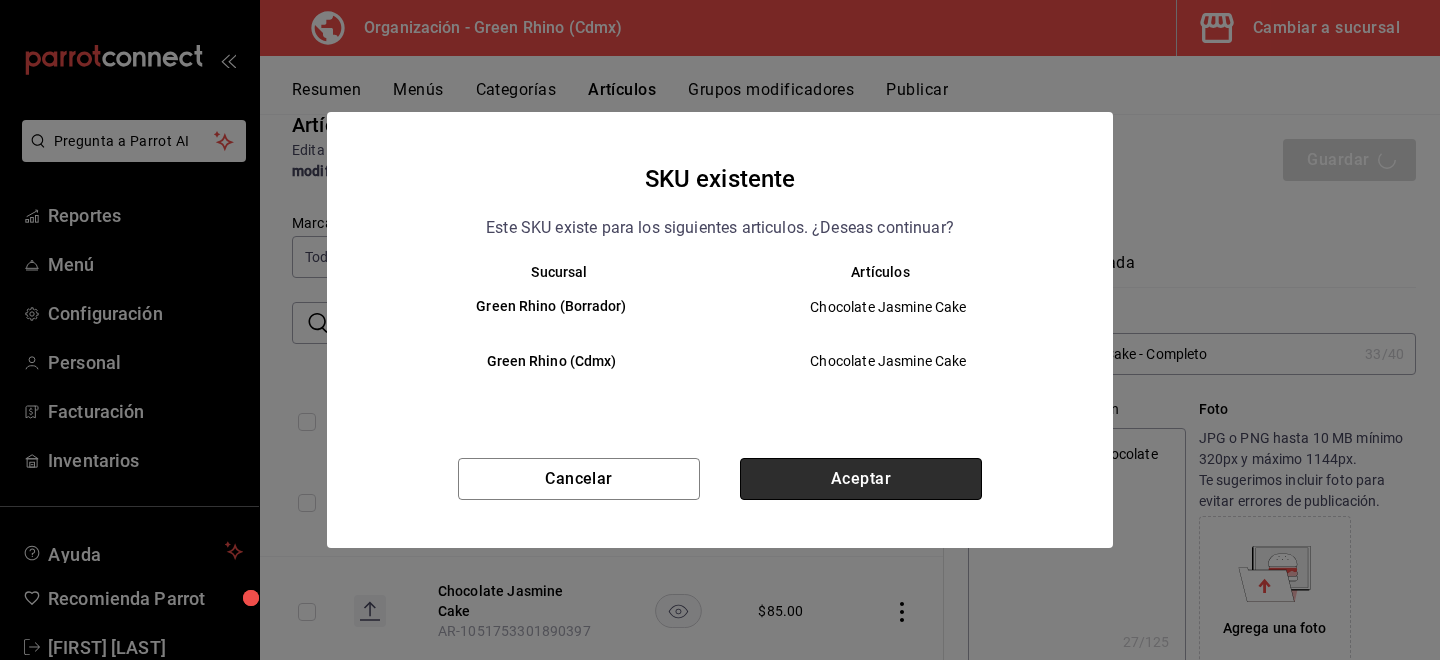 click on "Aceptar" at bounding box center (861, 479) 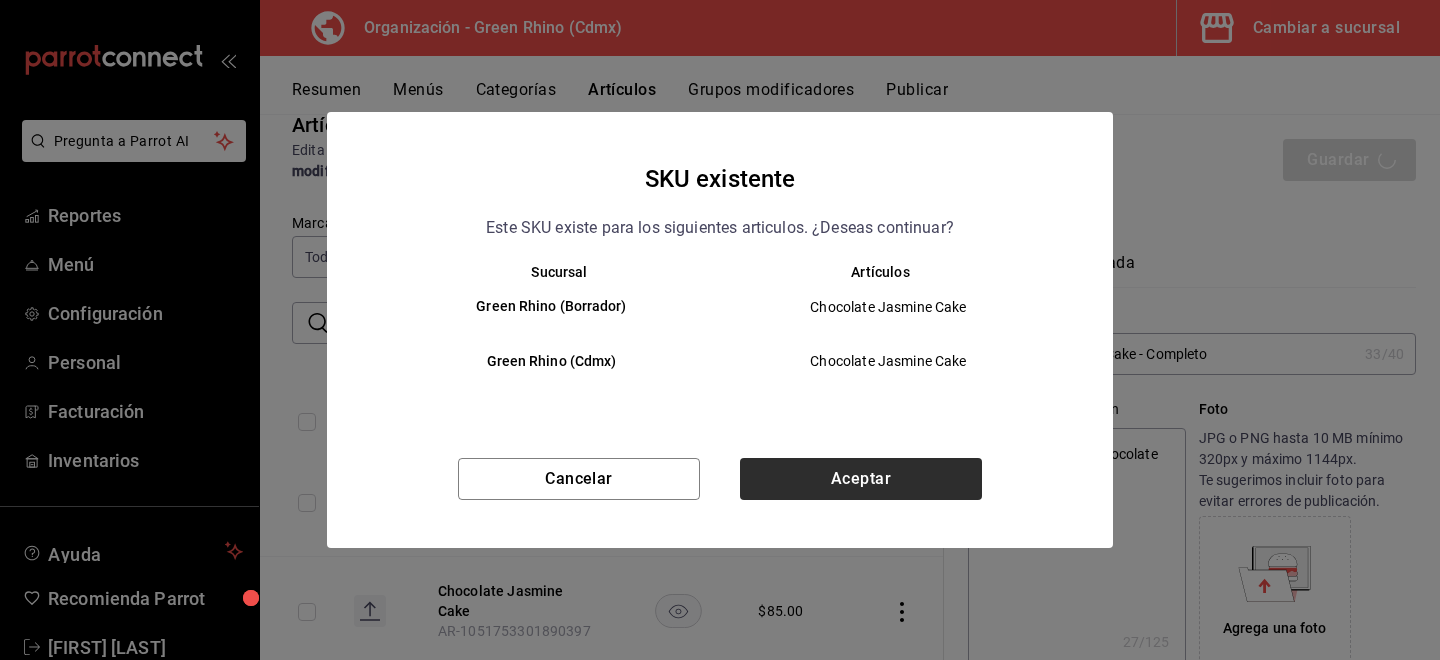 type on "x" 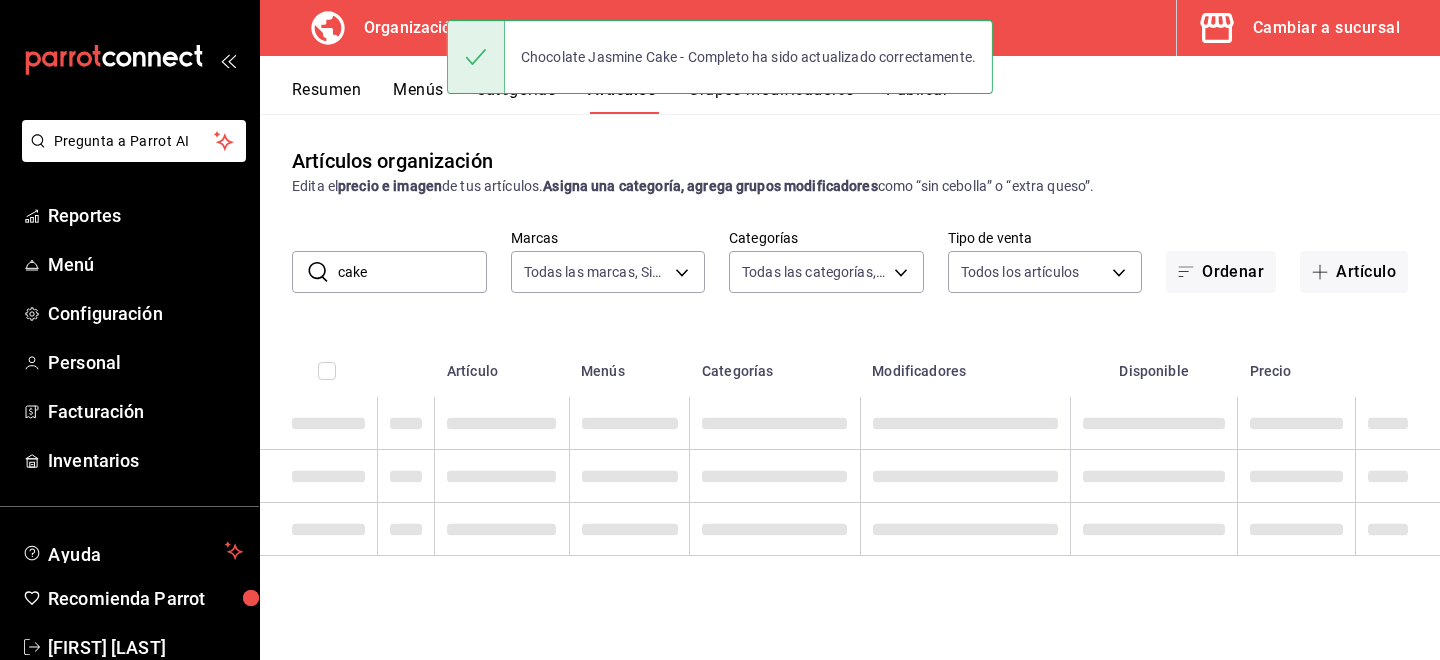 scroll, scrollTop: 0, scrollLeft: 0, axis: both 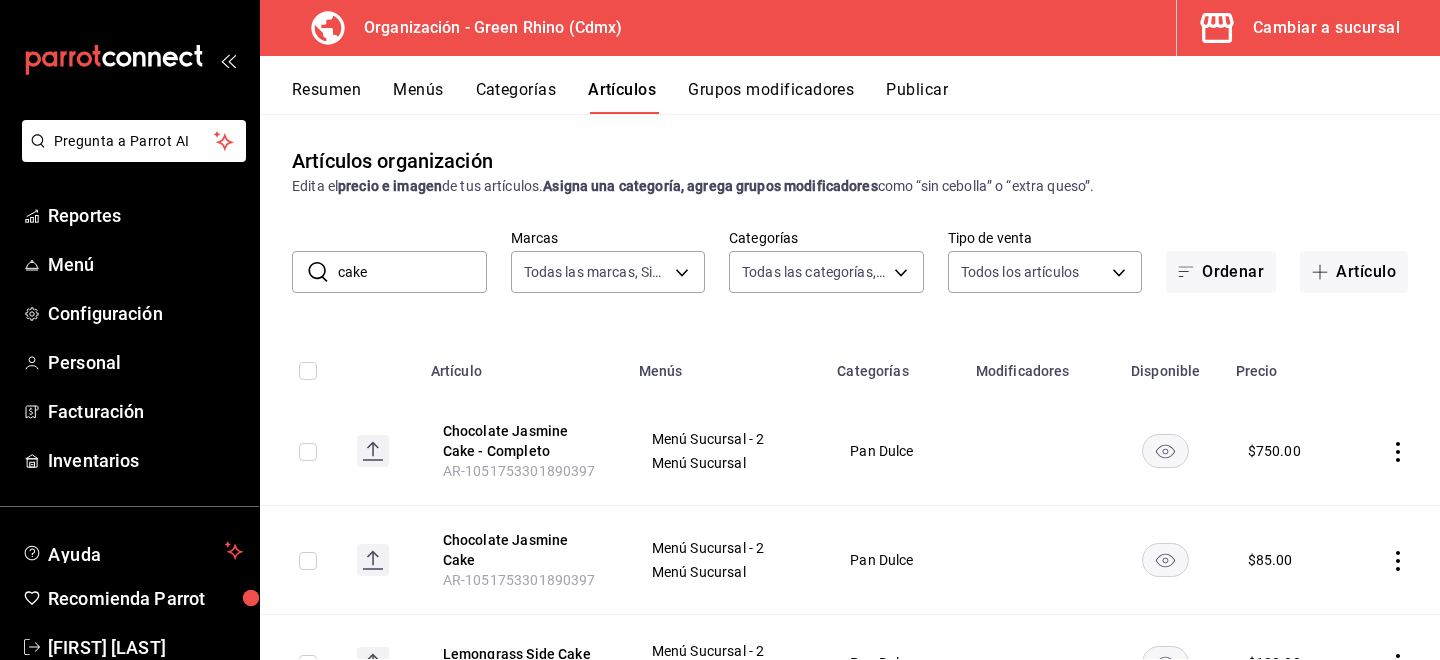 click on "Menús" at bounding box center (418, 97) 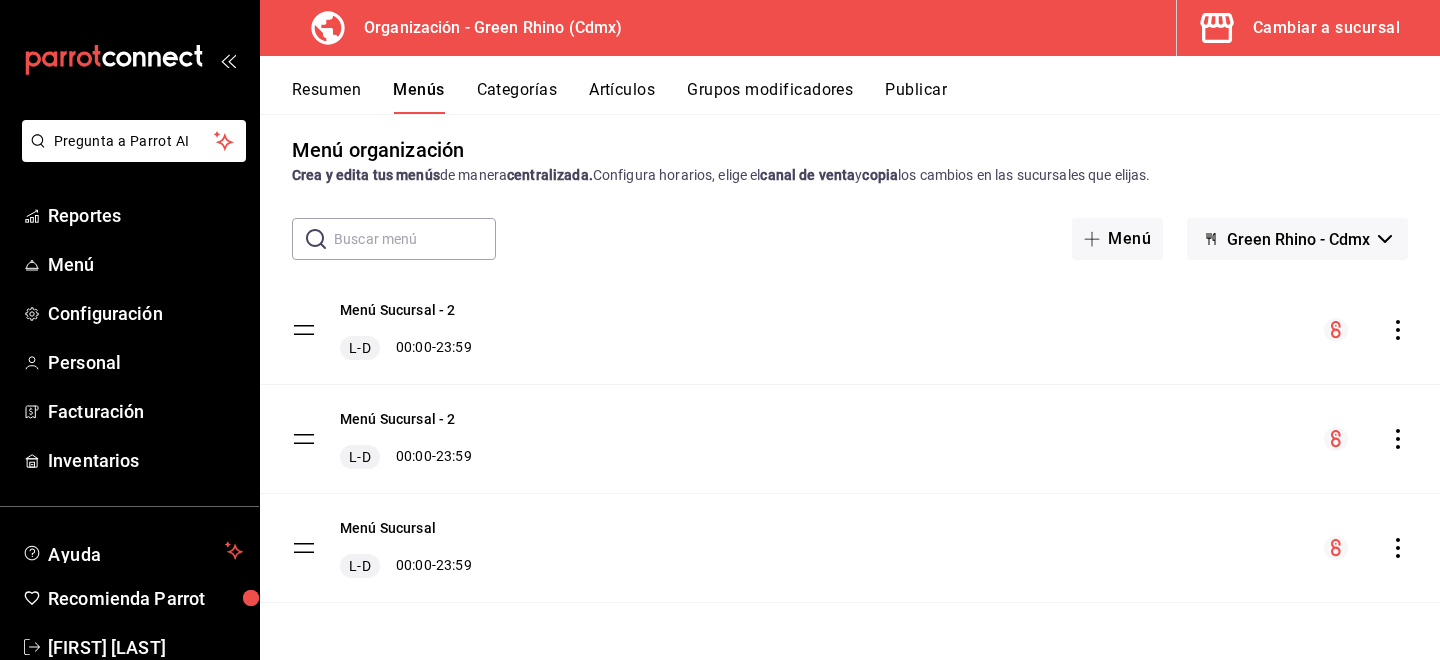 scroll, scrollTop: 0, scrollLeft: 0, axis: both 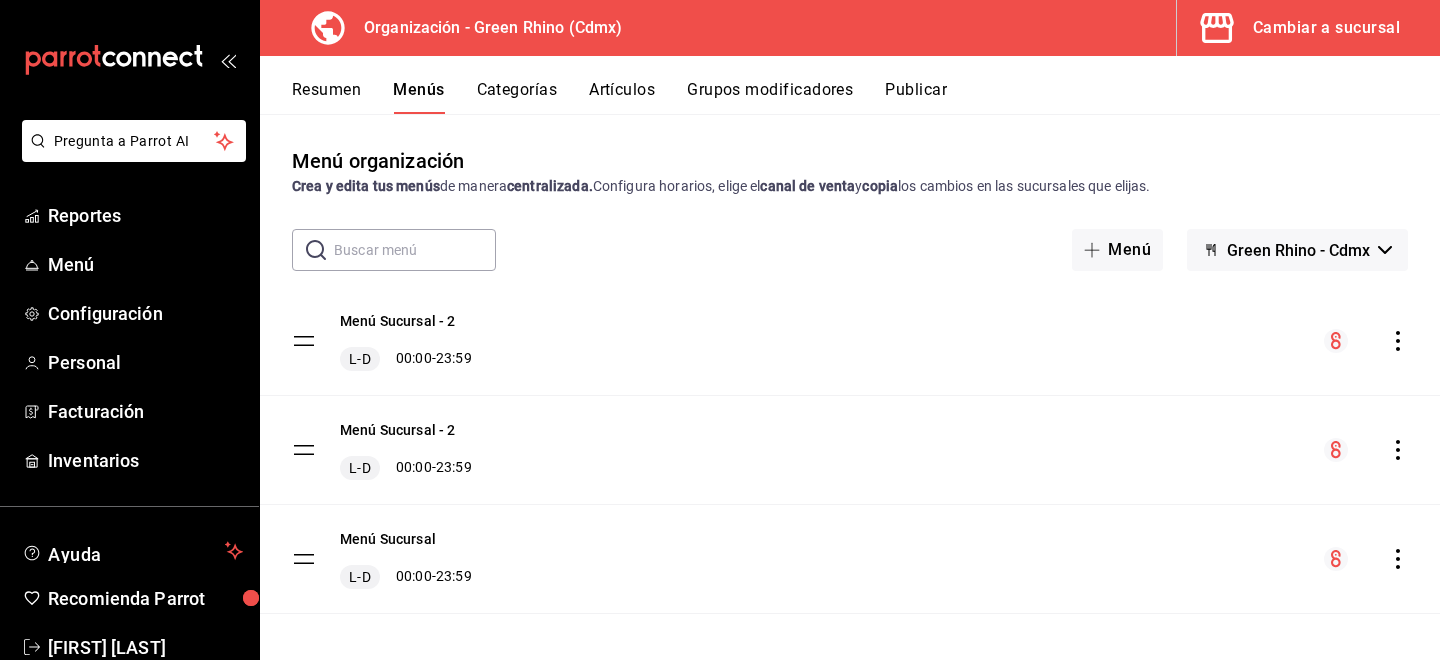 click 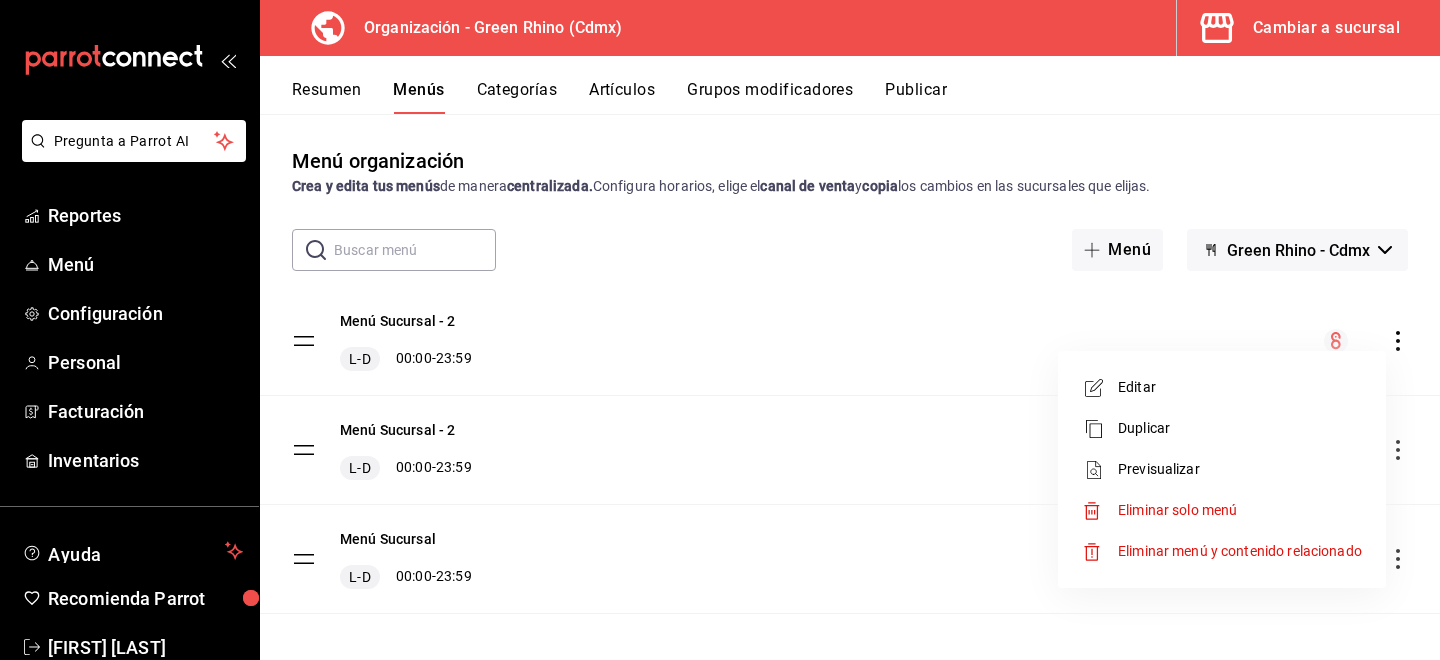 click at bounding box center (720, 330) 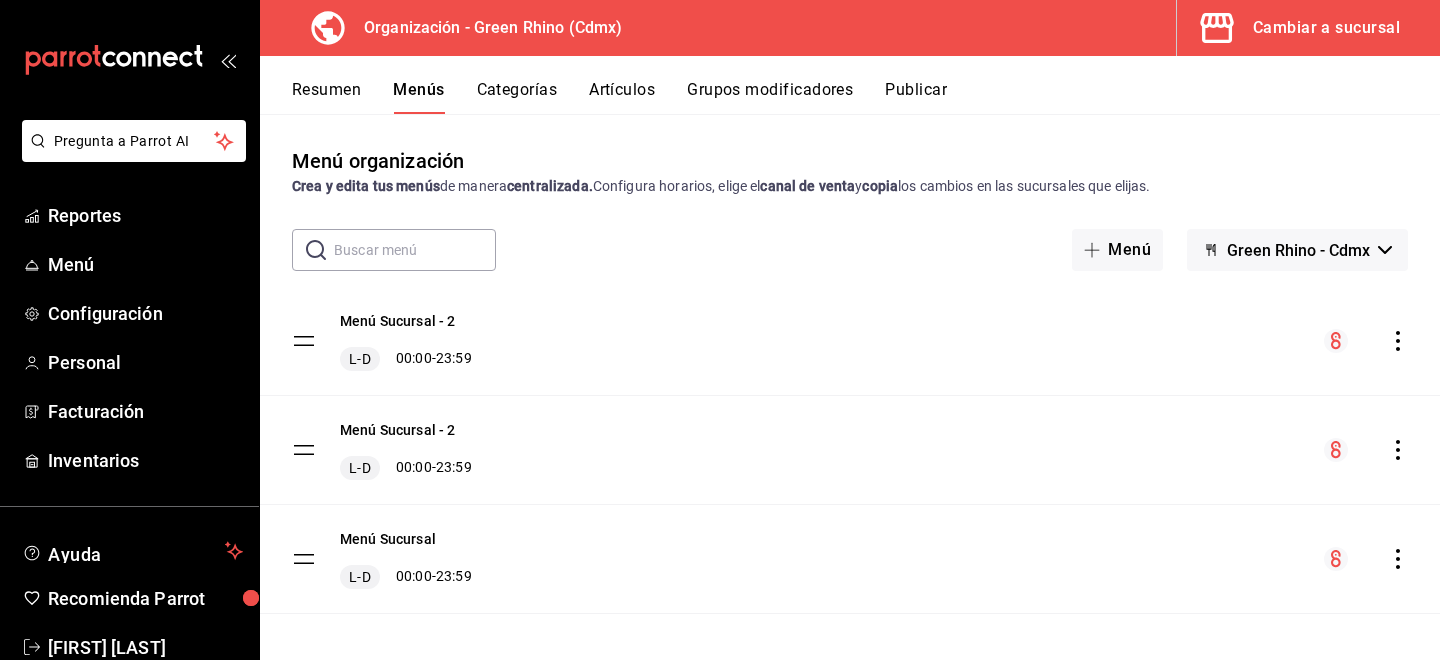 click 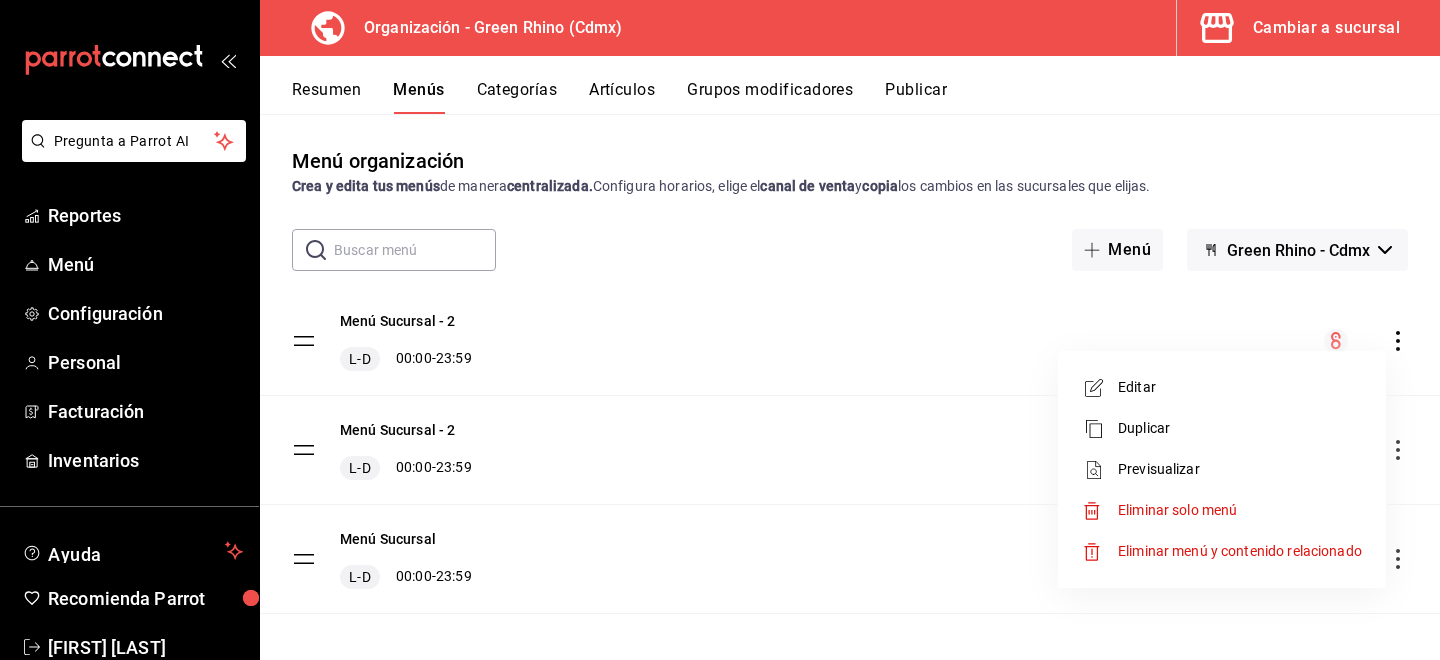 click at bounding box center (720, 330) 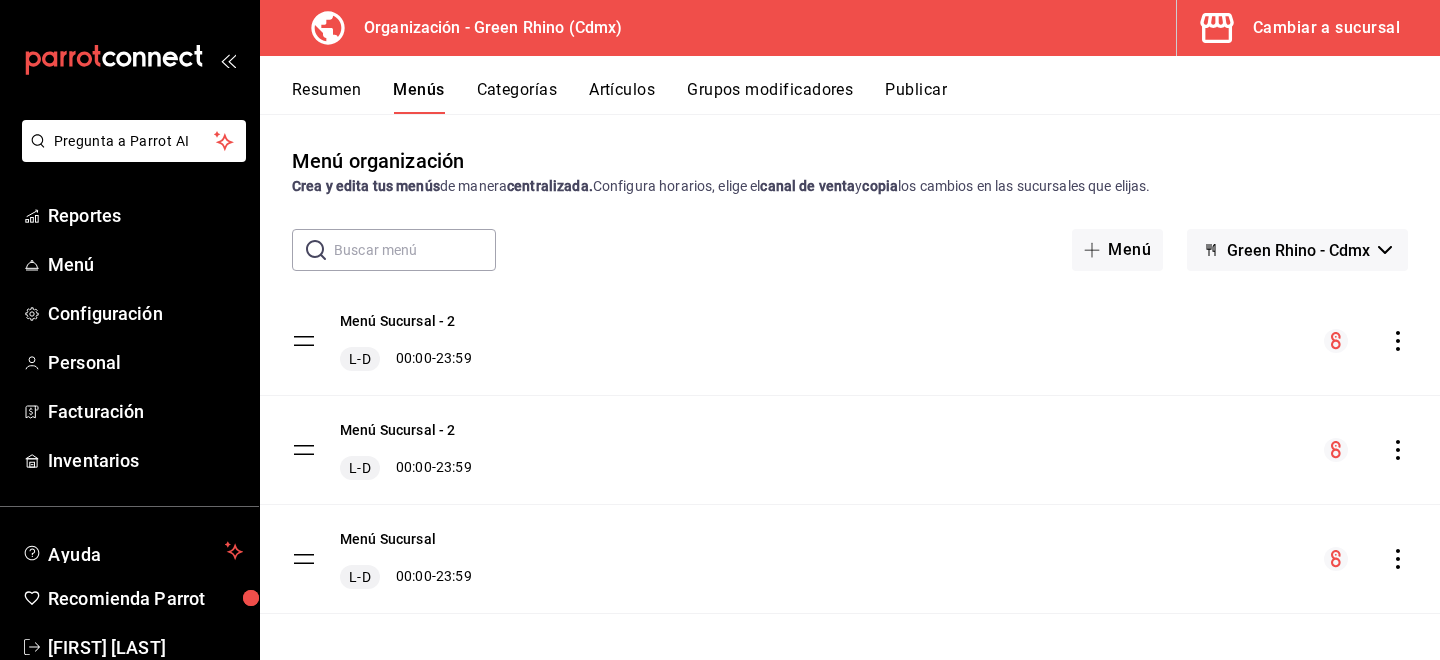 click on "Publicar" at bounding box center (916, 97) 